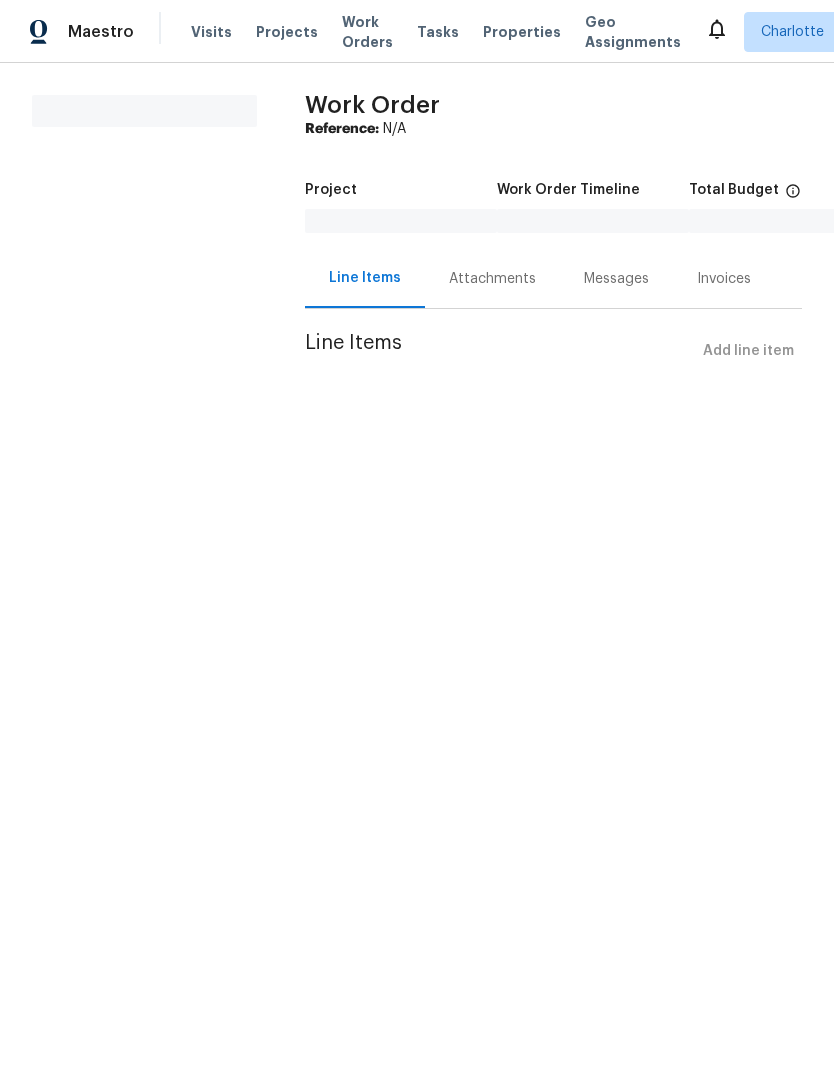 scroll, scrollTop: 0, scrollLeft: 0, axis: both 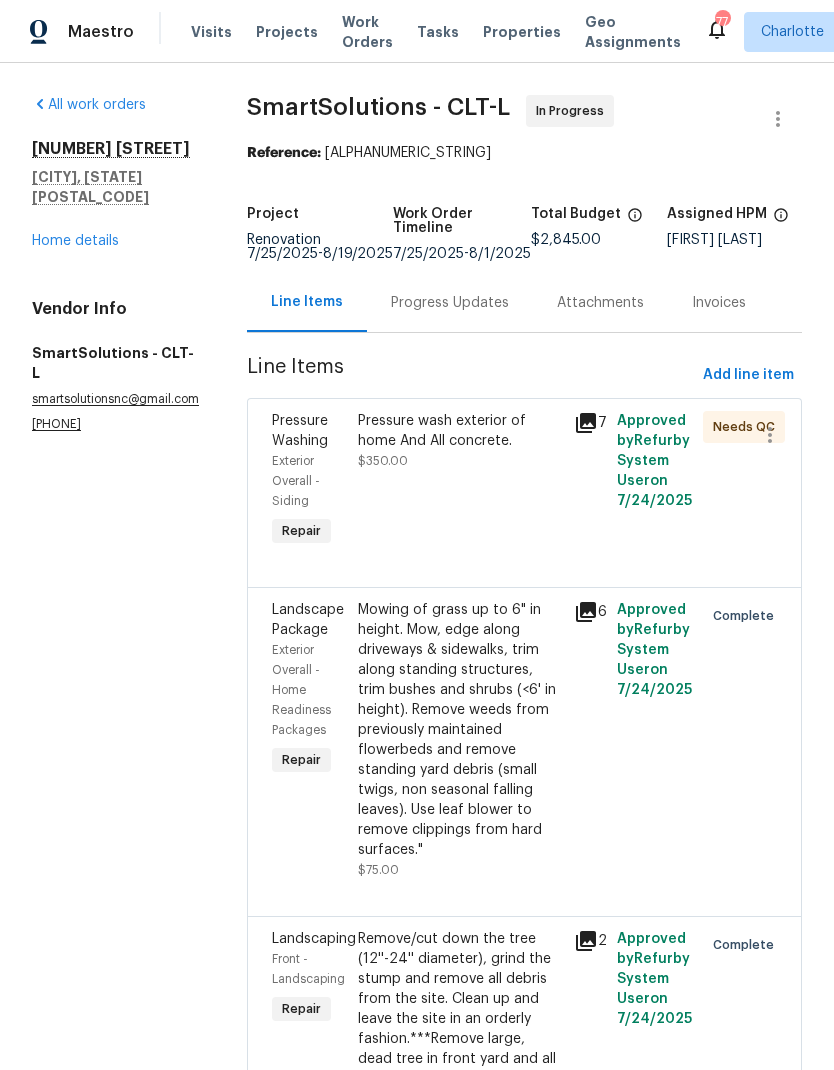 click on "Home details" at bounding box center (75, 241) 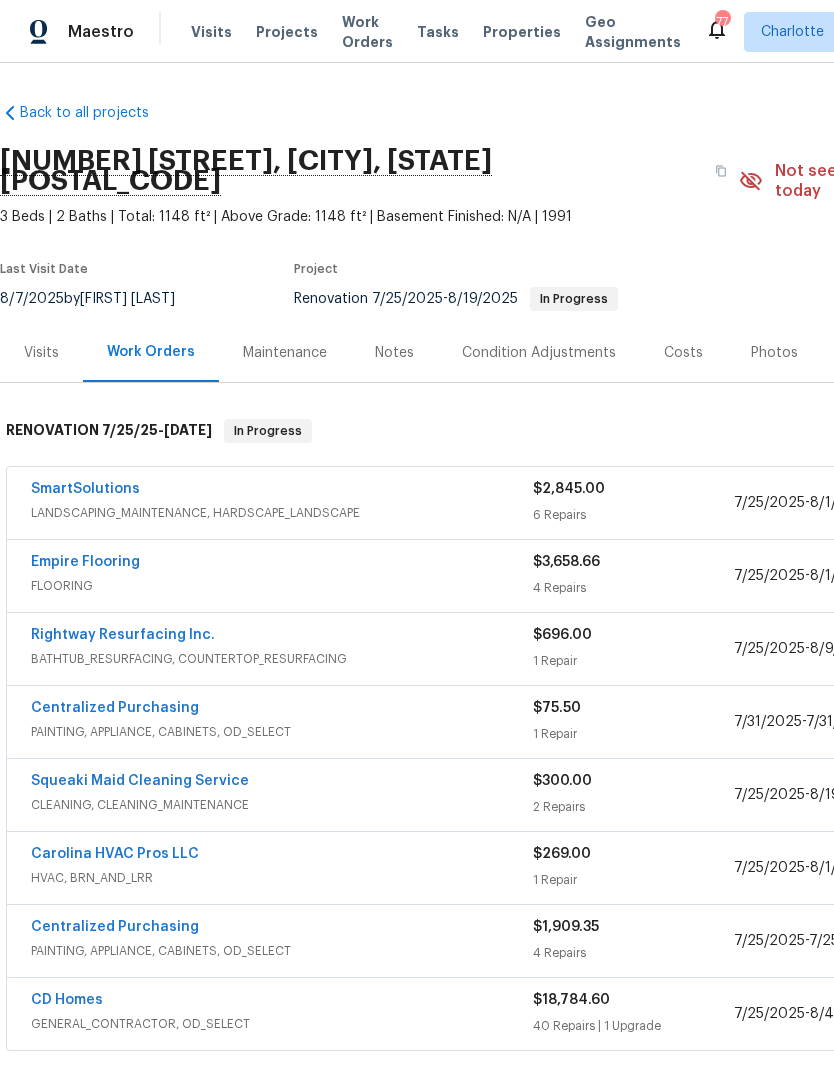 scroll, scrollTop: 0, scrollLeft: -1, axis: horizontal 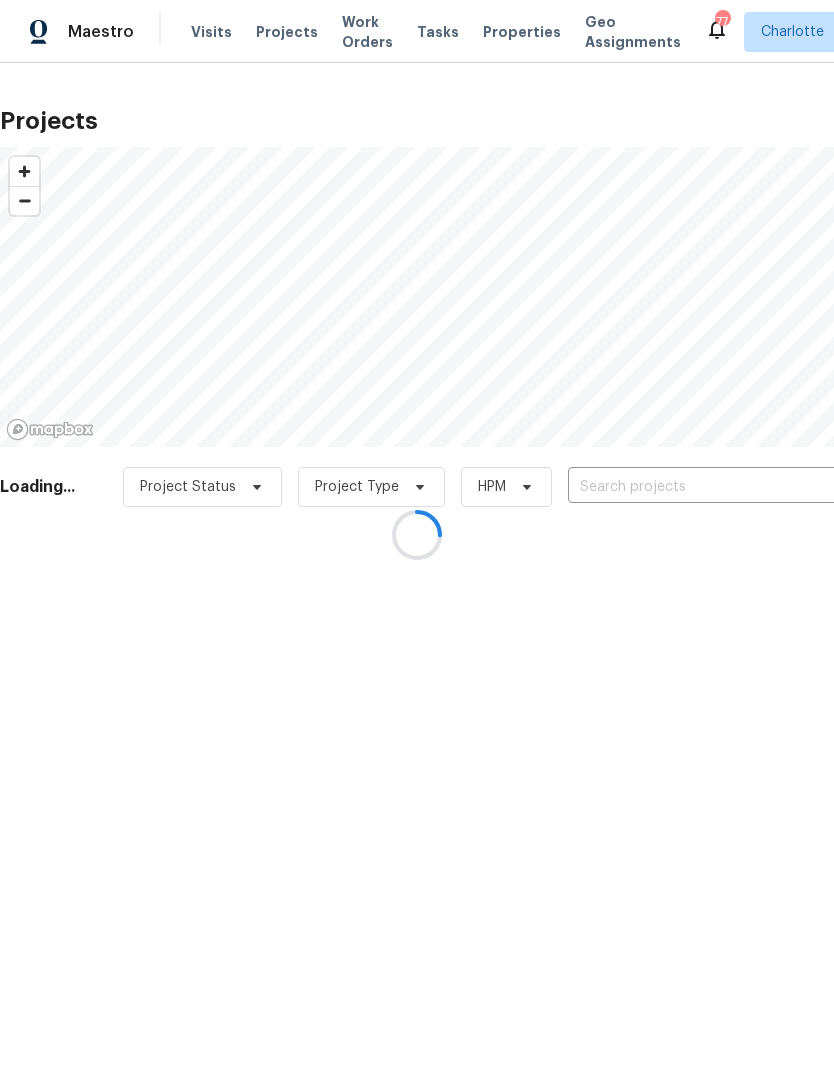 click at bounding box center [417, 535] 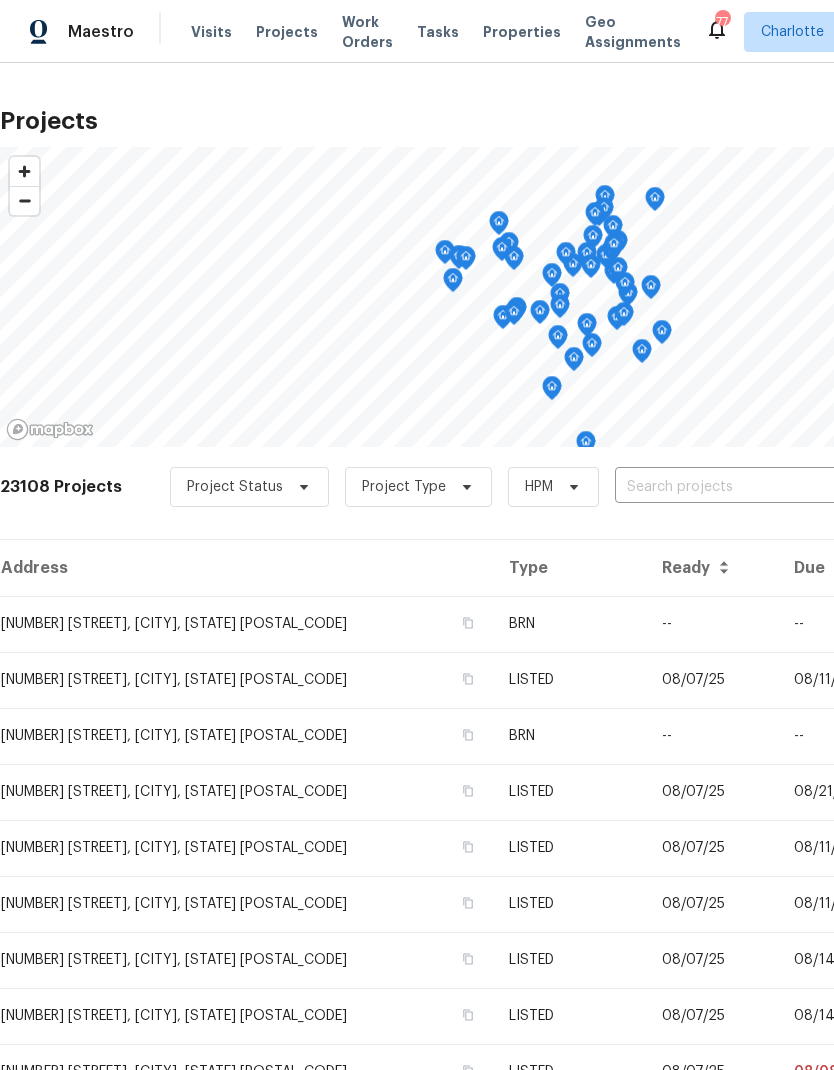 click at bounding box center (729, 487) 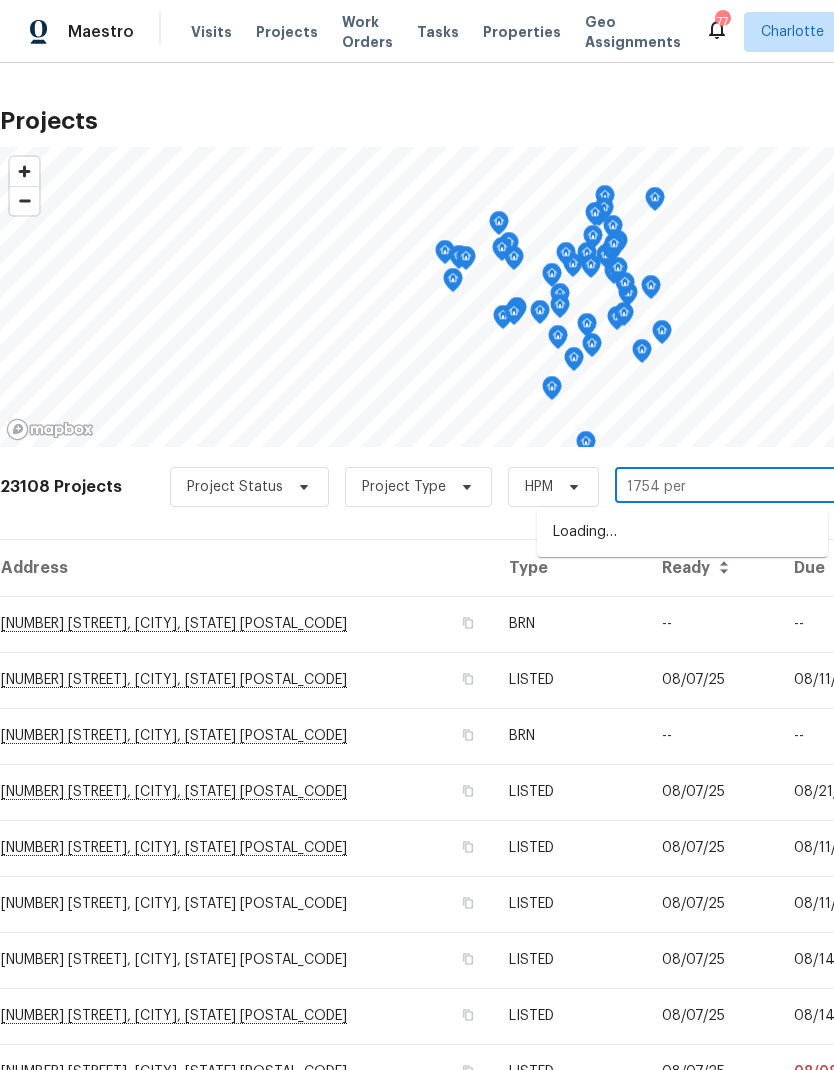 type on "[NUMBER] [STREET]" 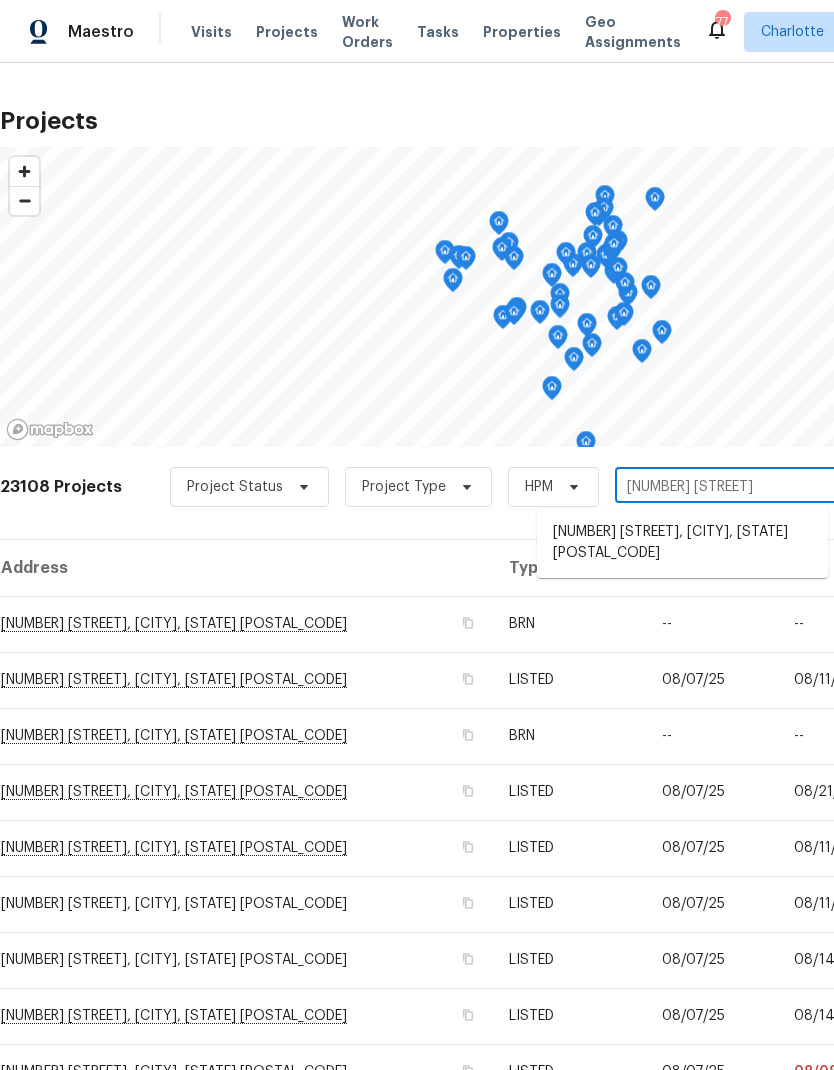 click on "[NUMBER] [STREET], [CITY], [STATE] [POSTAL_CODE]" at bounding box center (682, 543) 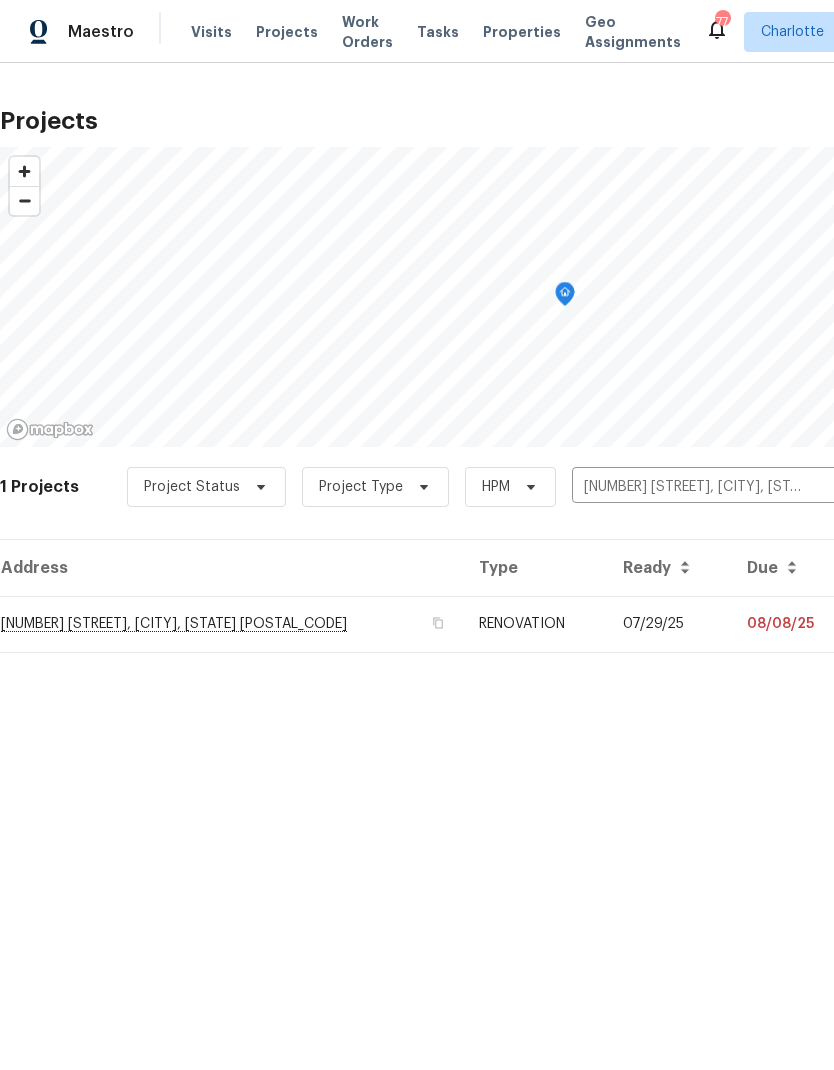 click on "07/29/25" at bounding box center (669, 624) 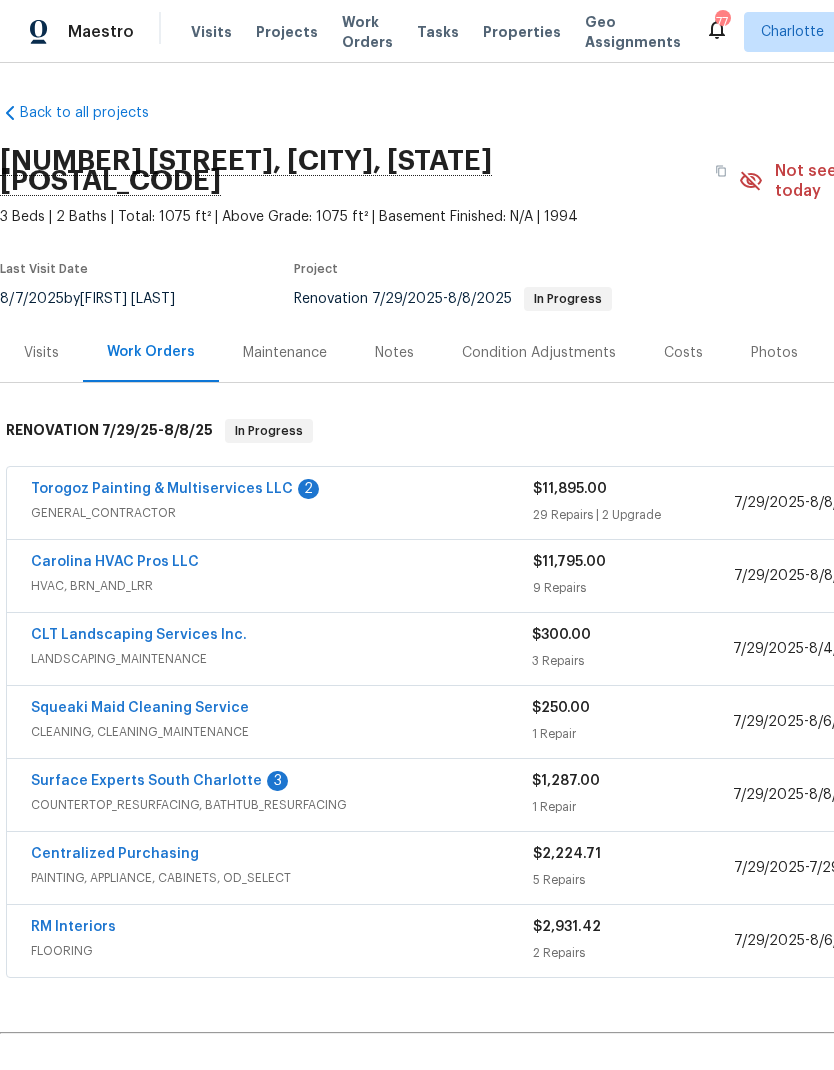 click on "Torogoz Painting & Multiservices LLC" at bounding box center [162, 489] 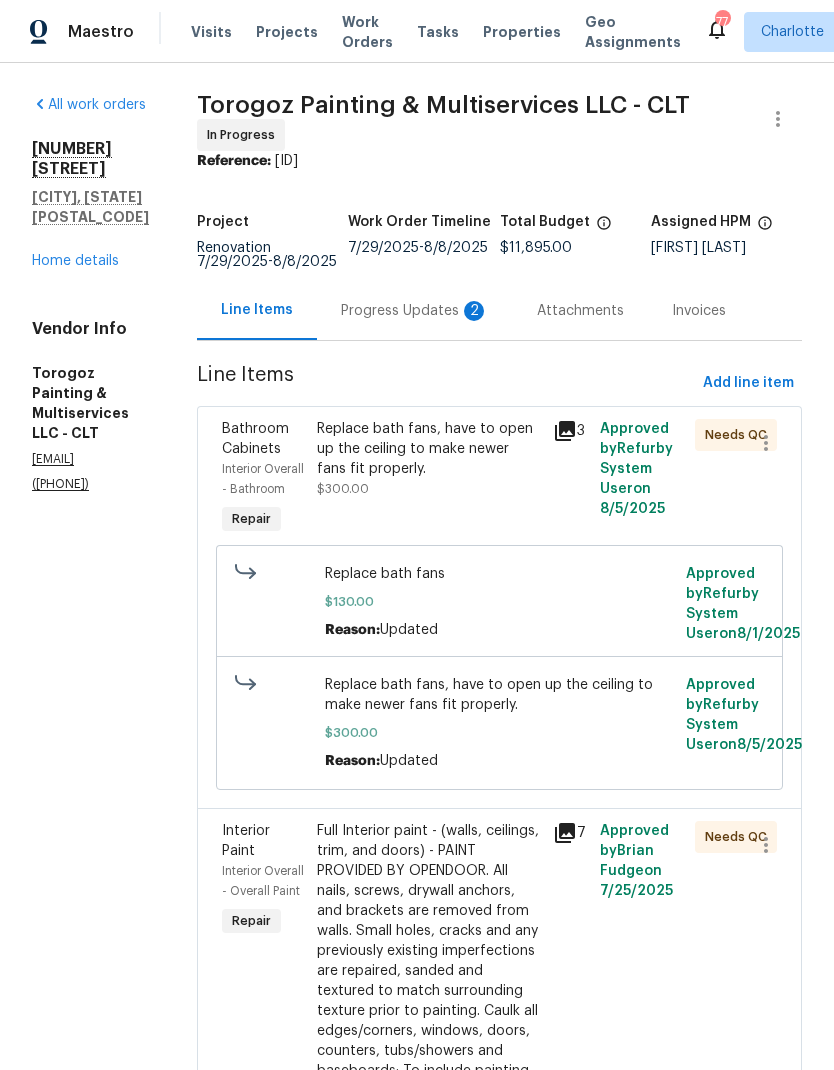 click on "Progress Updates 2" at bounding box center (415, 311) 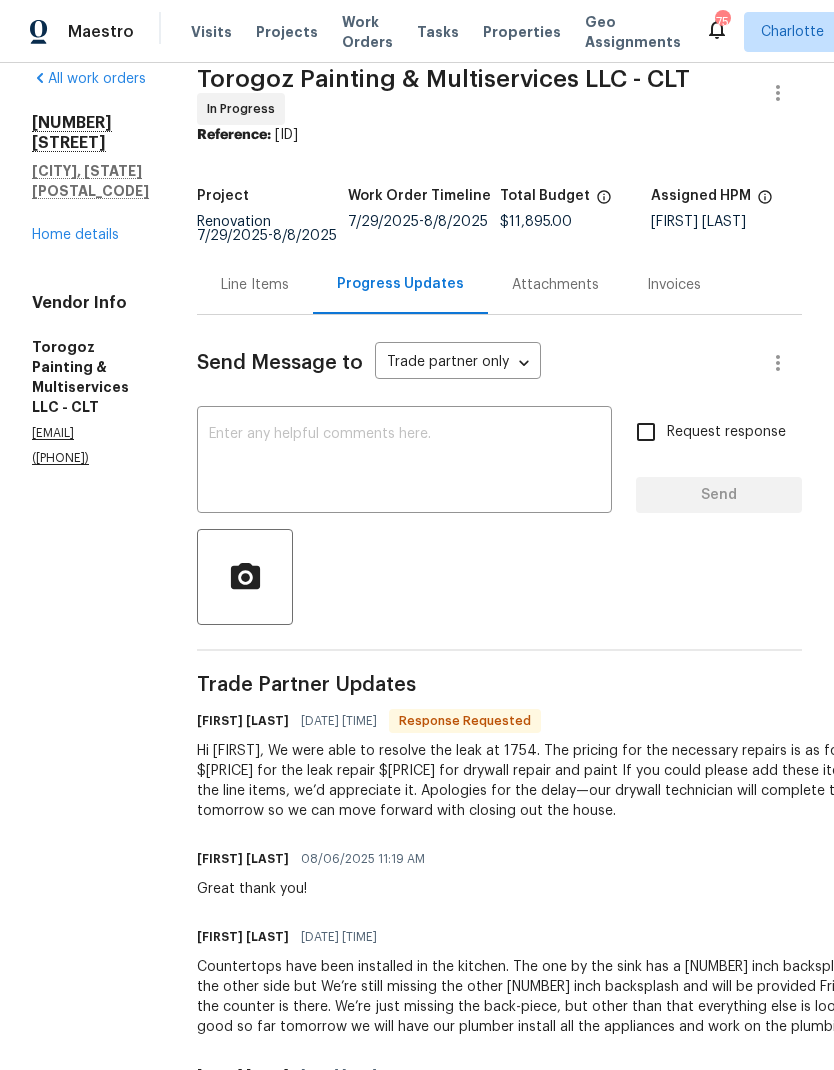 scroll, scrollTop: 26, scrollLeft: 0, axis: vertical 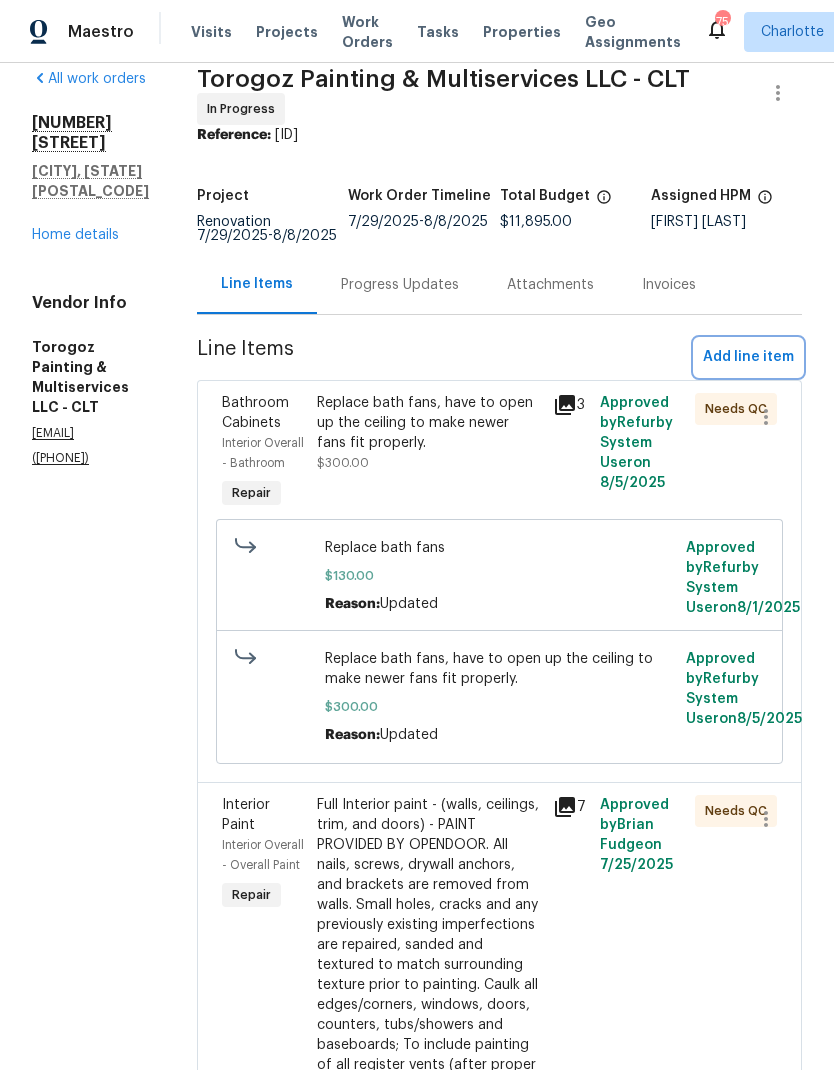 click on "Add line item" at bounding box center [748, 357] 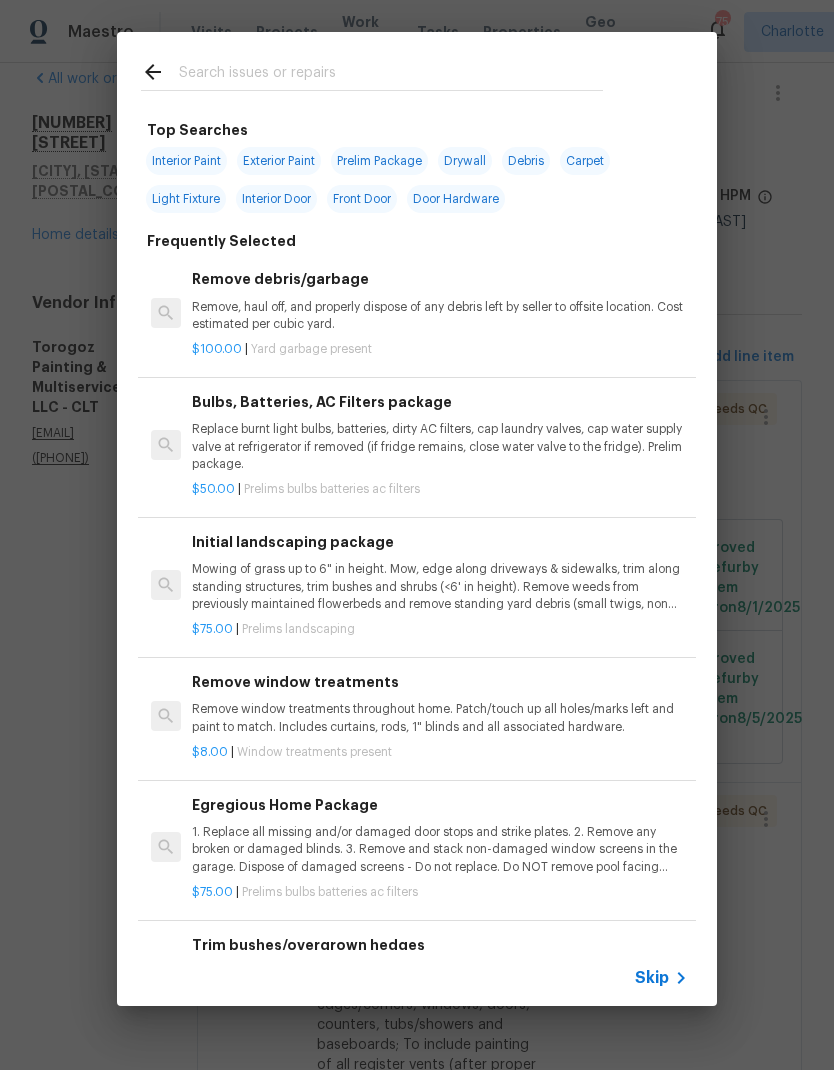 click at bounding box center [391, 75] 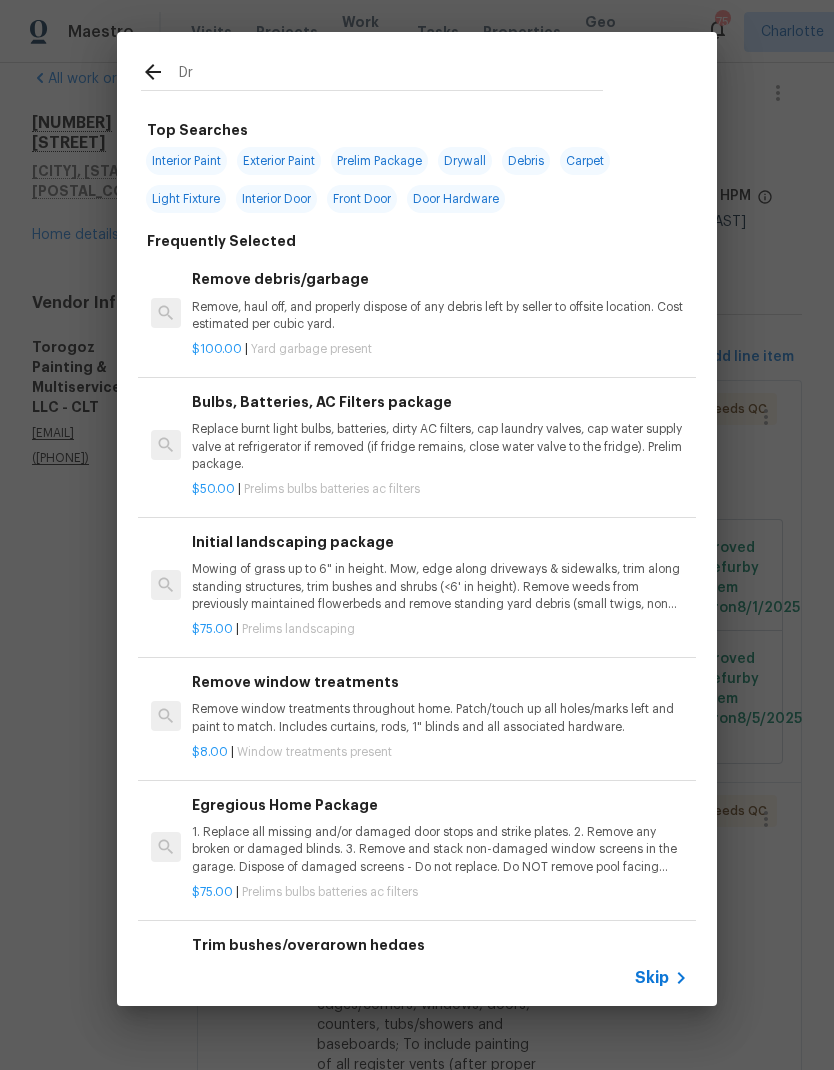 type on "Dry" 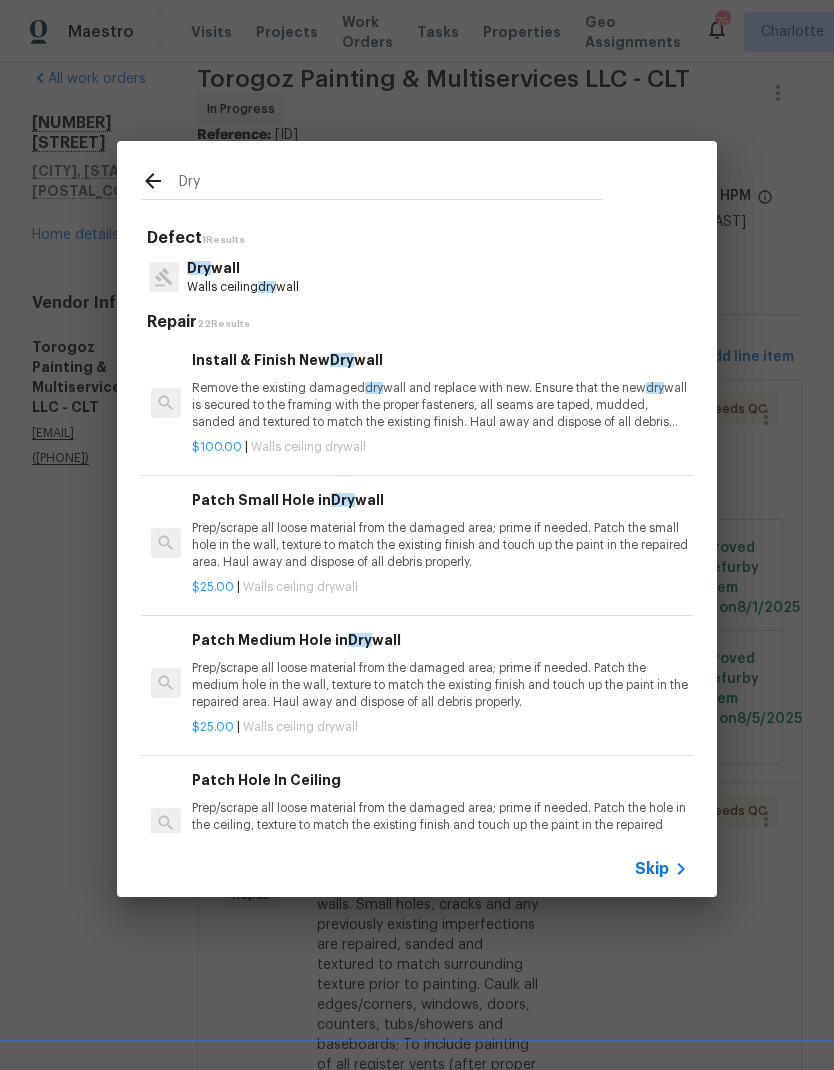 click on "Walls ceiling dry wall" at bounding box center [243, 287] 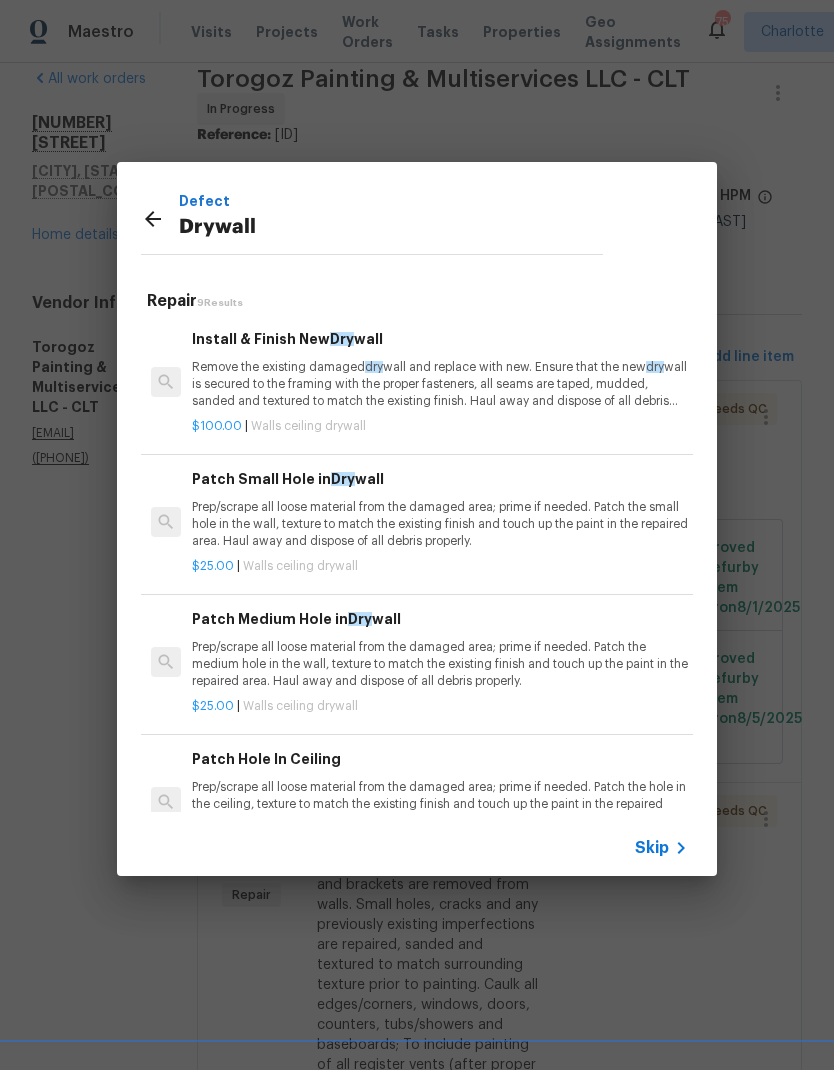 click on "Remove the existing damaged  dry wall and replace with new. Ensure that the new  dry wall is secured to the framing with the proper fasteners, all seams are taped, mudded, sanded and textured to match the existing finish. Haul away and dispose of all debris properly." at bounding box center [440, 384] 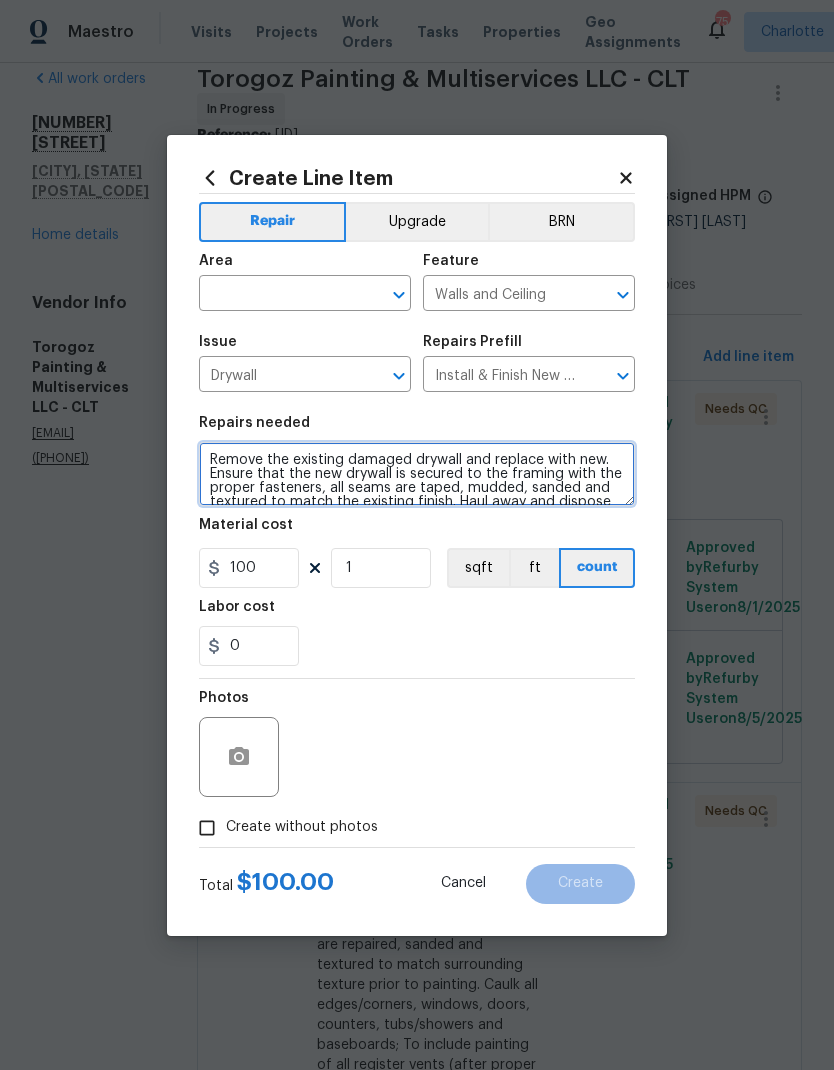 click on "Remove the existing damaged drywall and replace with new. Ensure that the new drywall is secured to the framing with the proper fasteners, all seams are taped, mudded, sanded and textured to match the existing finish. Haul away and dispose of all debris properly." at bounding box center (417, 474) 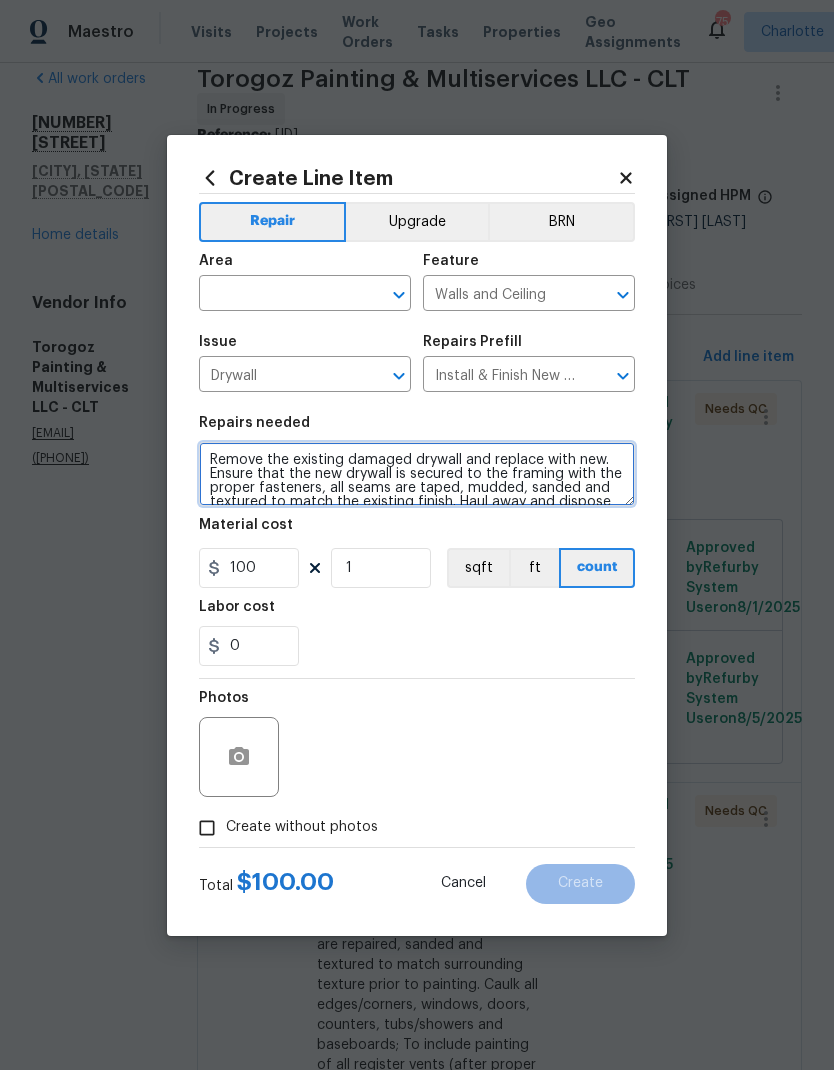 click on "Remove the existing damaged drywall and replace with new. Ensure that the new drywall is secured to the framing with the proper fasteners, all seams are taped, mudded, sanded and textured to match the existing finish. Haul away and dispose of all debris properly." at bounding box center (417, 474) 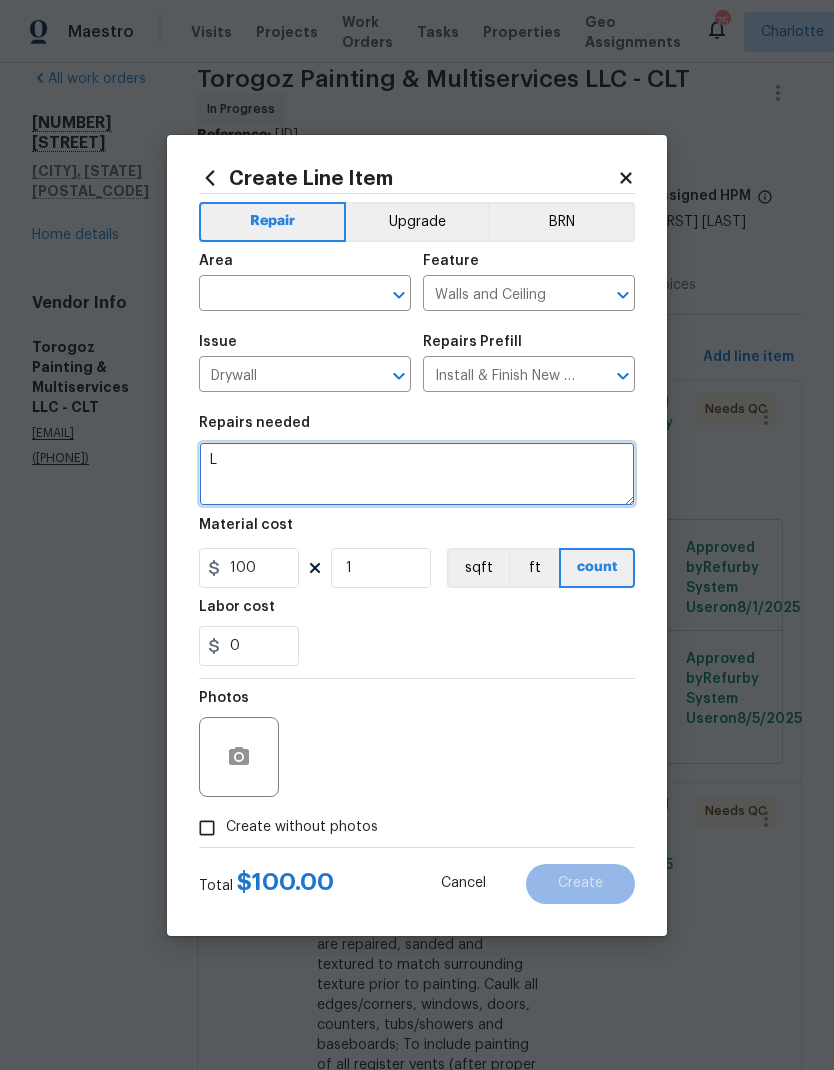 scroll, scrollTop: 0, scrollLeft: 0, axis: both 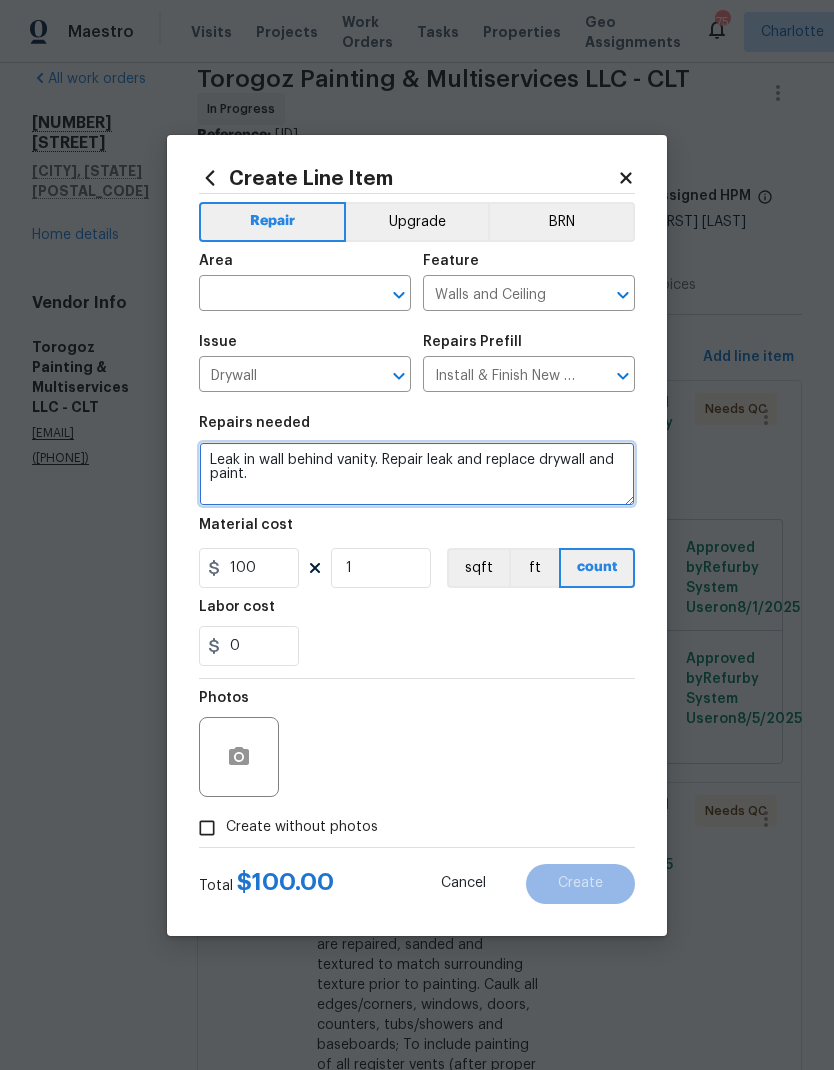 type on "Leak in wall behind vanity. Repair leak and replace drywall and paint." 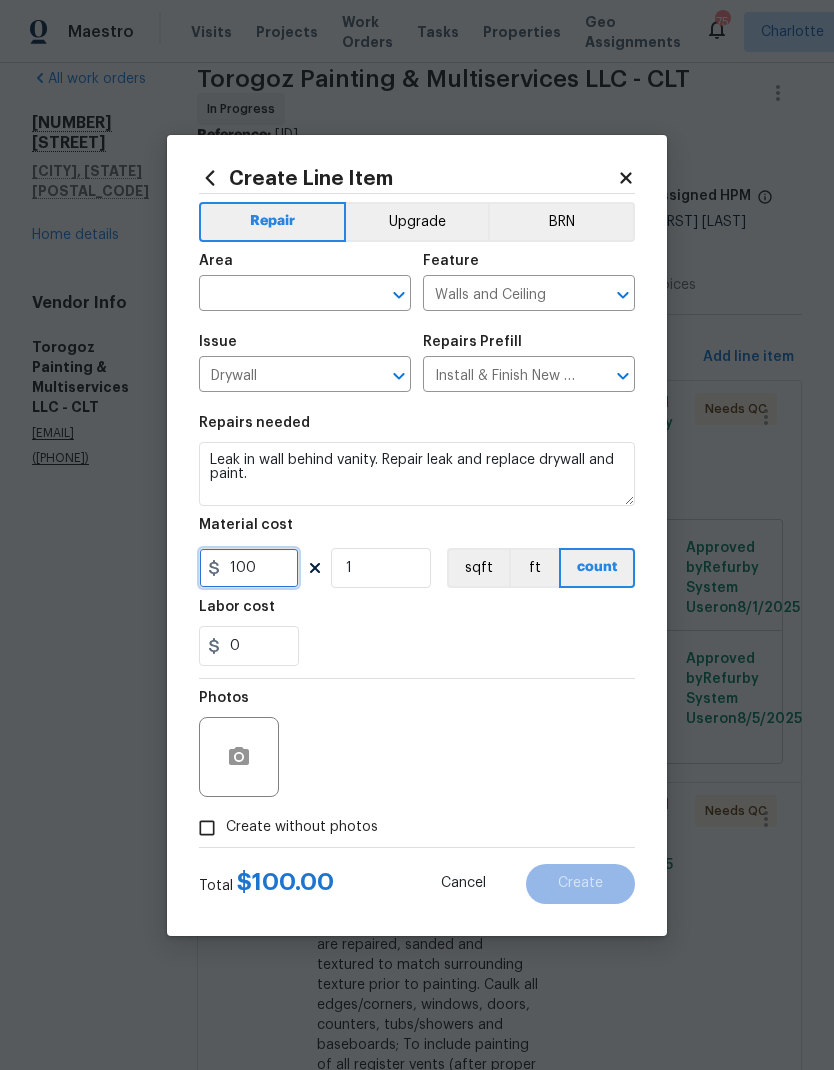 click on "100" at bounding box center [249, 568] 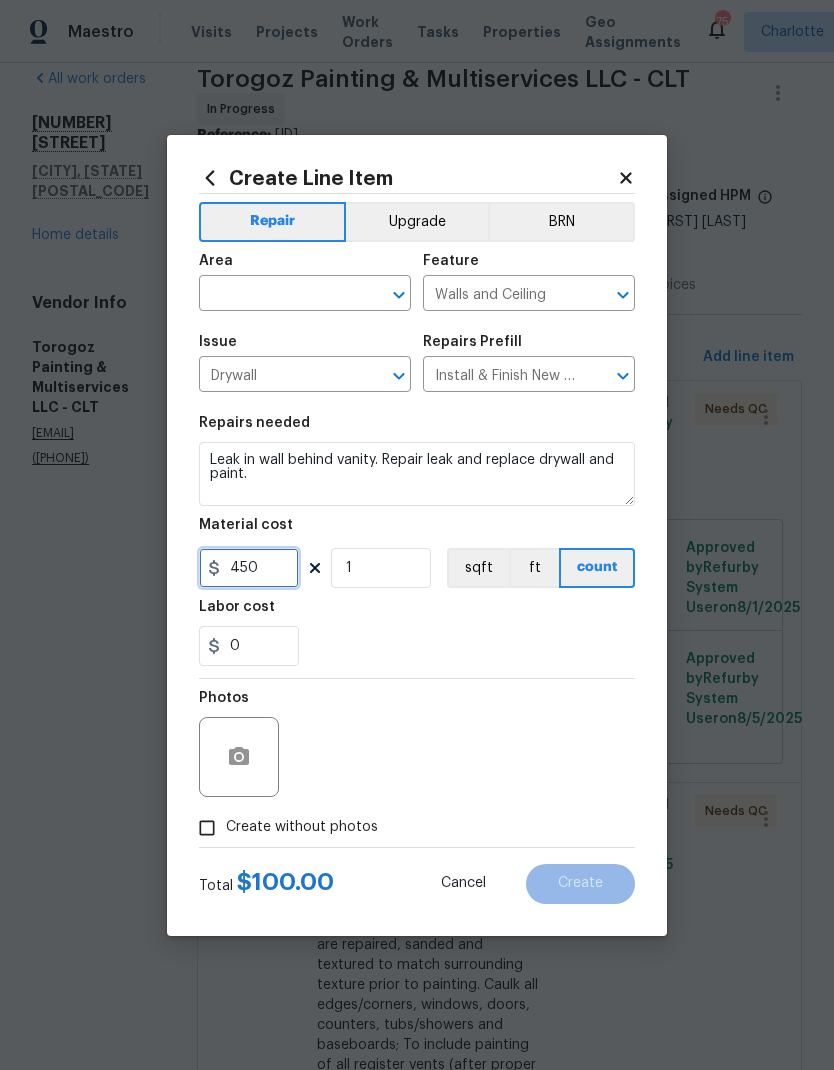type on "450" 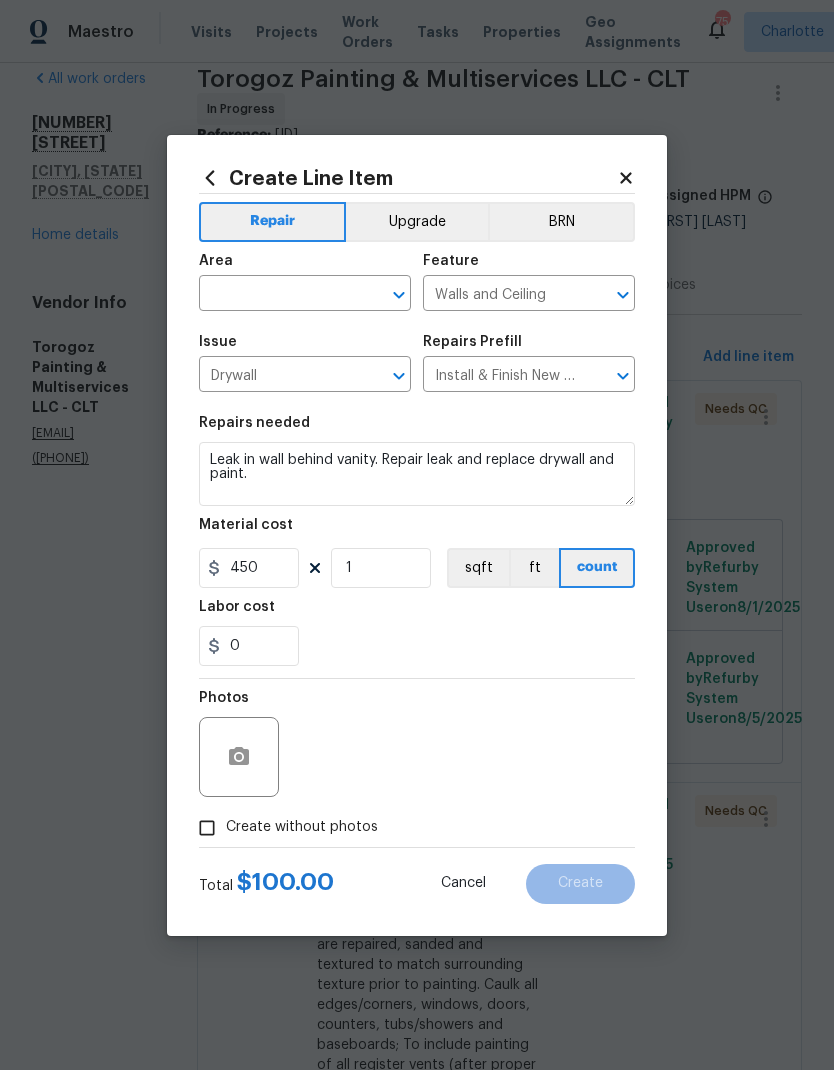 click on "0" at bounding box center [417, 646] 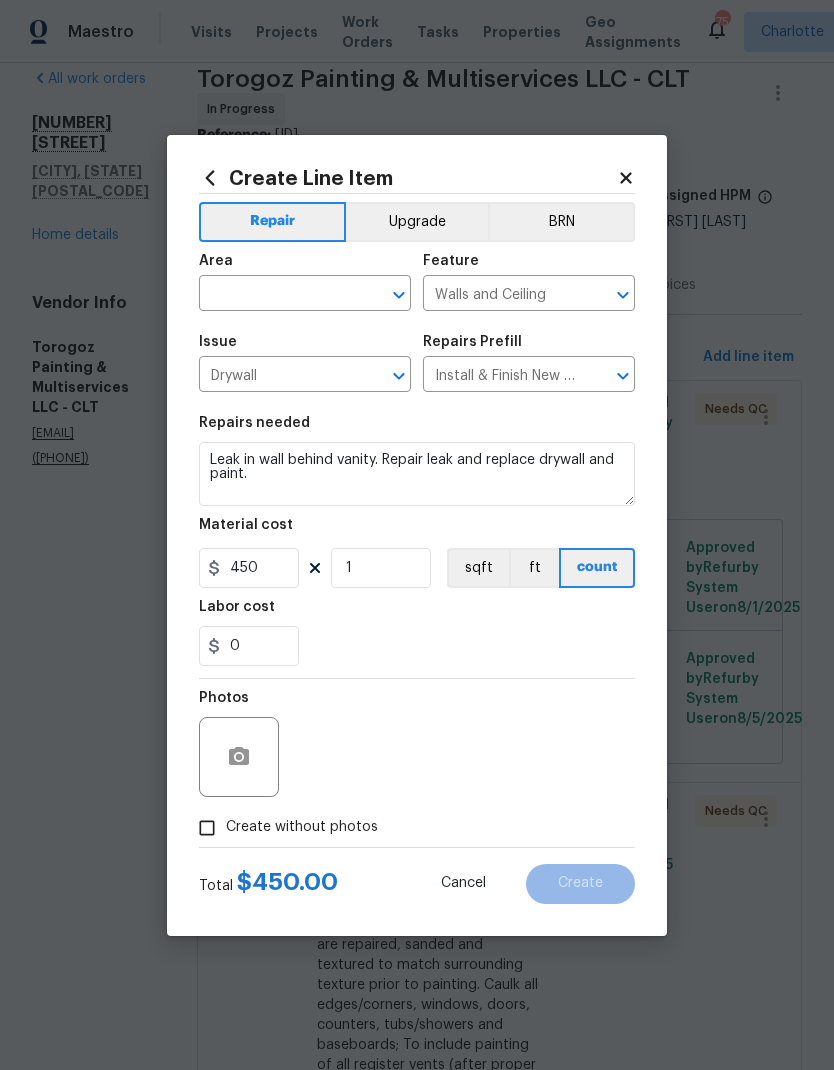 click on "Create without photos" at bounding box center (207, 828) 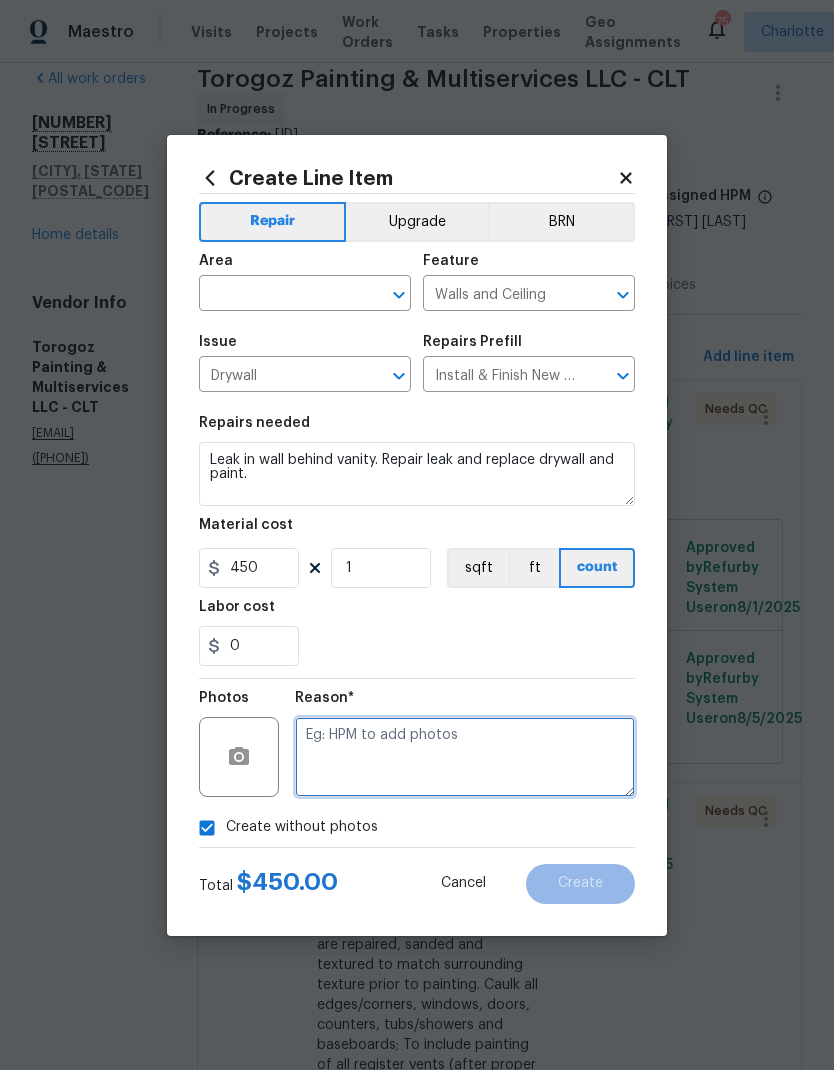 click at bounding box center (465, 757) 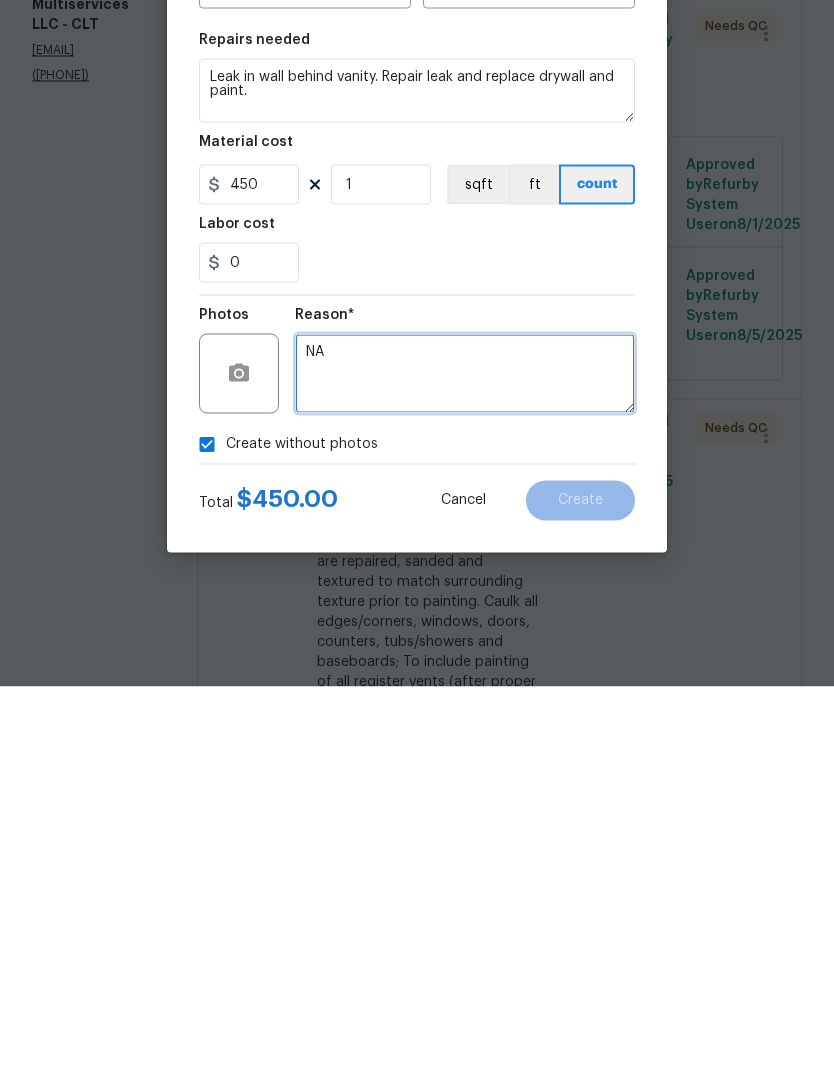 type on "NA" 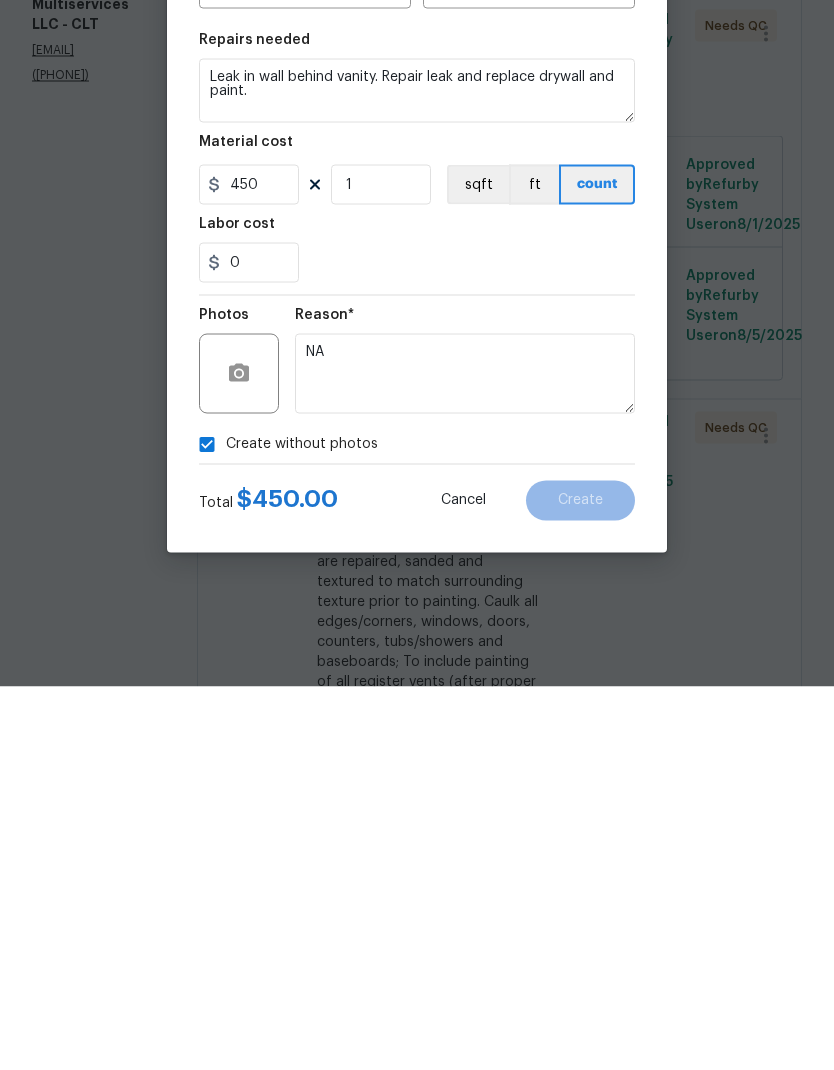 click on "Create Line Item Repair Upgrade BRN Area ​ Feature Walls and Ceiling ​ Issue Drywall ​ Repairs Prefill Install & Finish New Drywall $100.00 ​ Repairs needed Leak in wall behind vanity. Repair leak and replace drywall and paint. Material cost 450 1 sqft ft count Labor cost 0 Photos Reason* NA Create without photos Total   $ 450.00 Cancel Create" at bounding box center (417, 535) 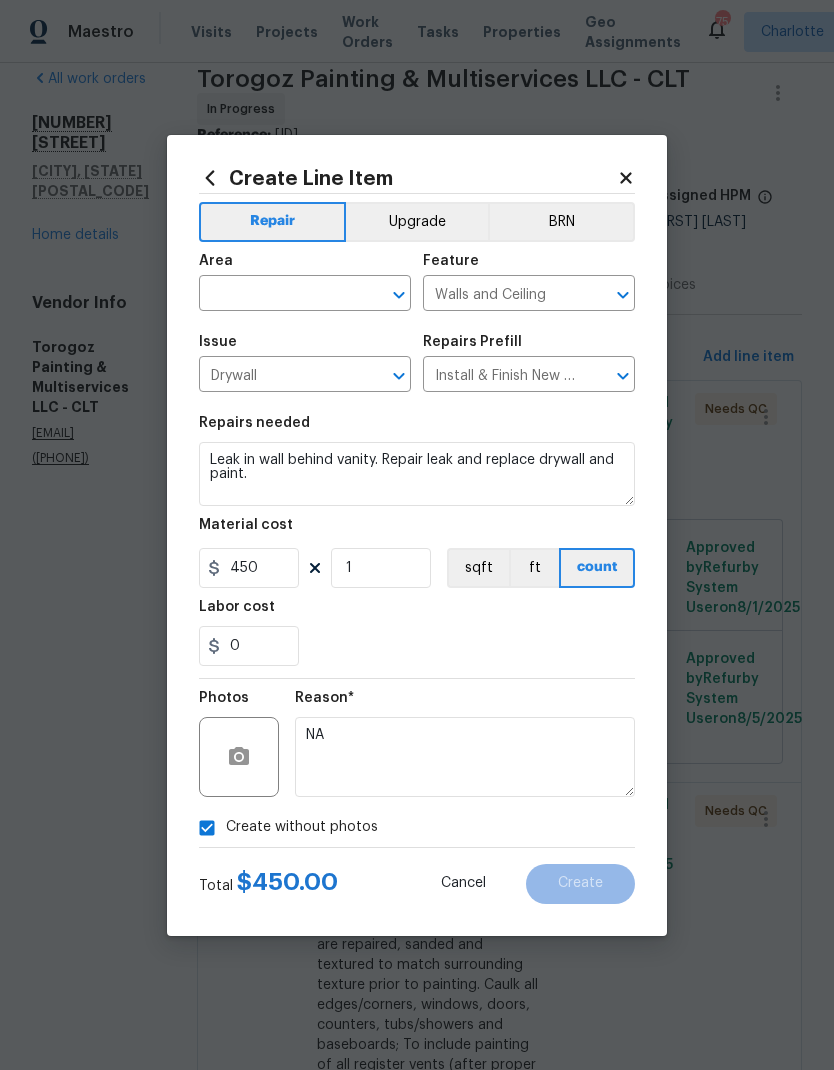 click at bounding box center [277, 295] 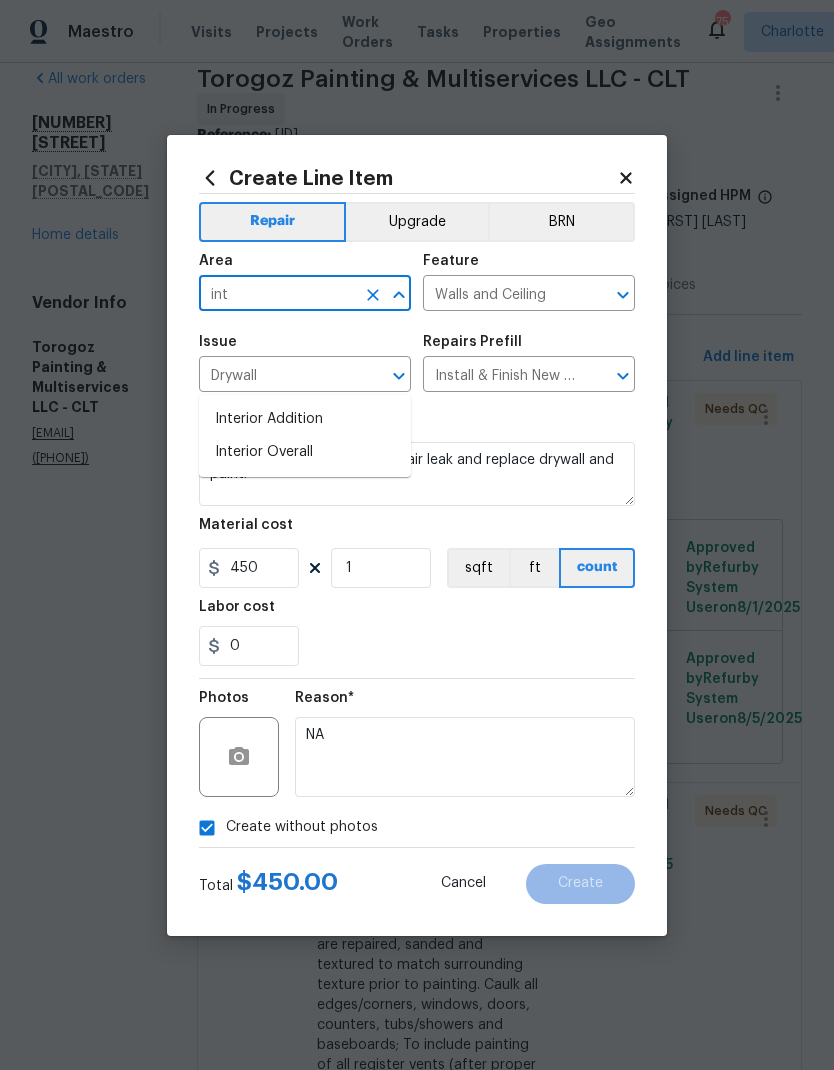 click on "Interior Overall" at bounding box center [305, 452] 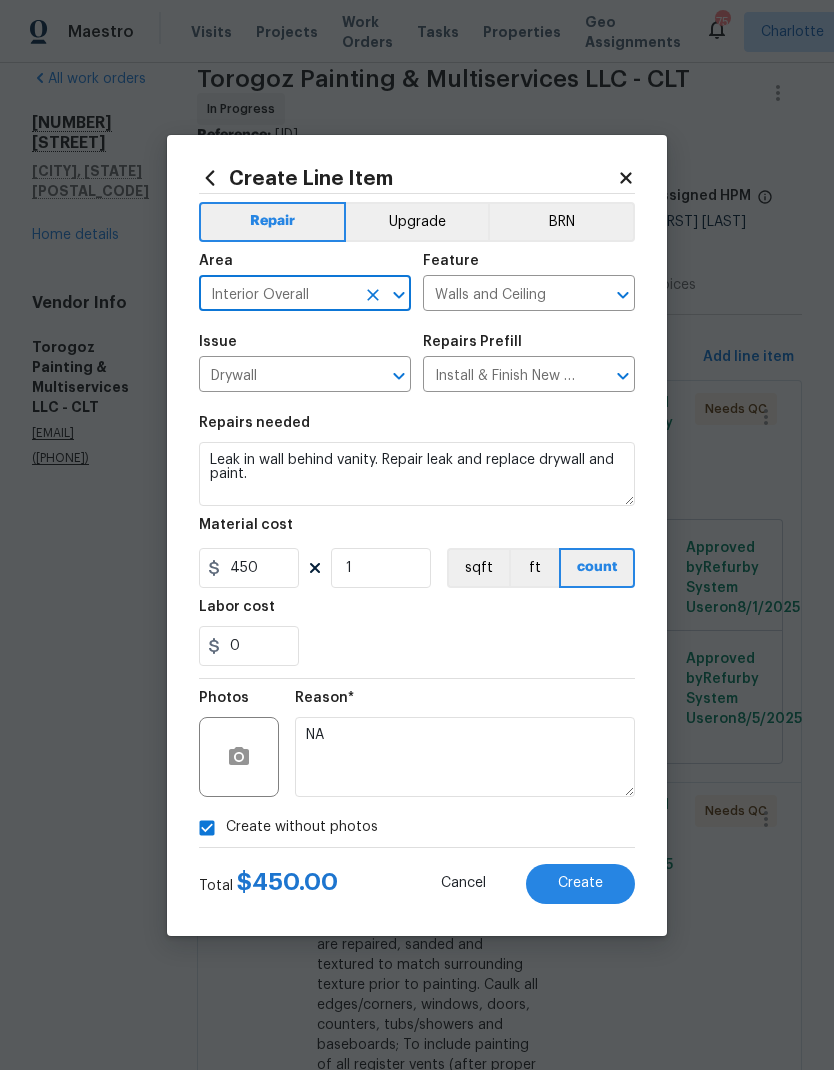 click on "0" at bounding box center (417, 646) 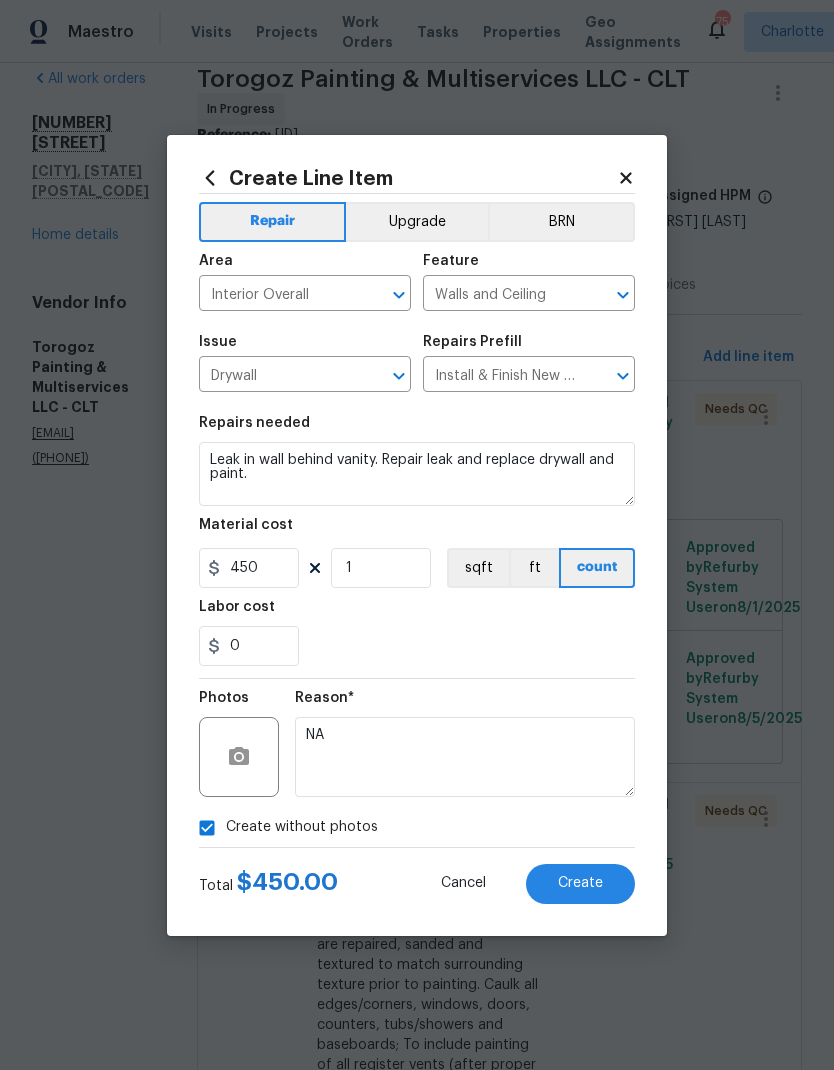 click on "Create" at bounding box center [580, 883] 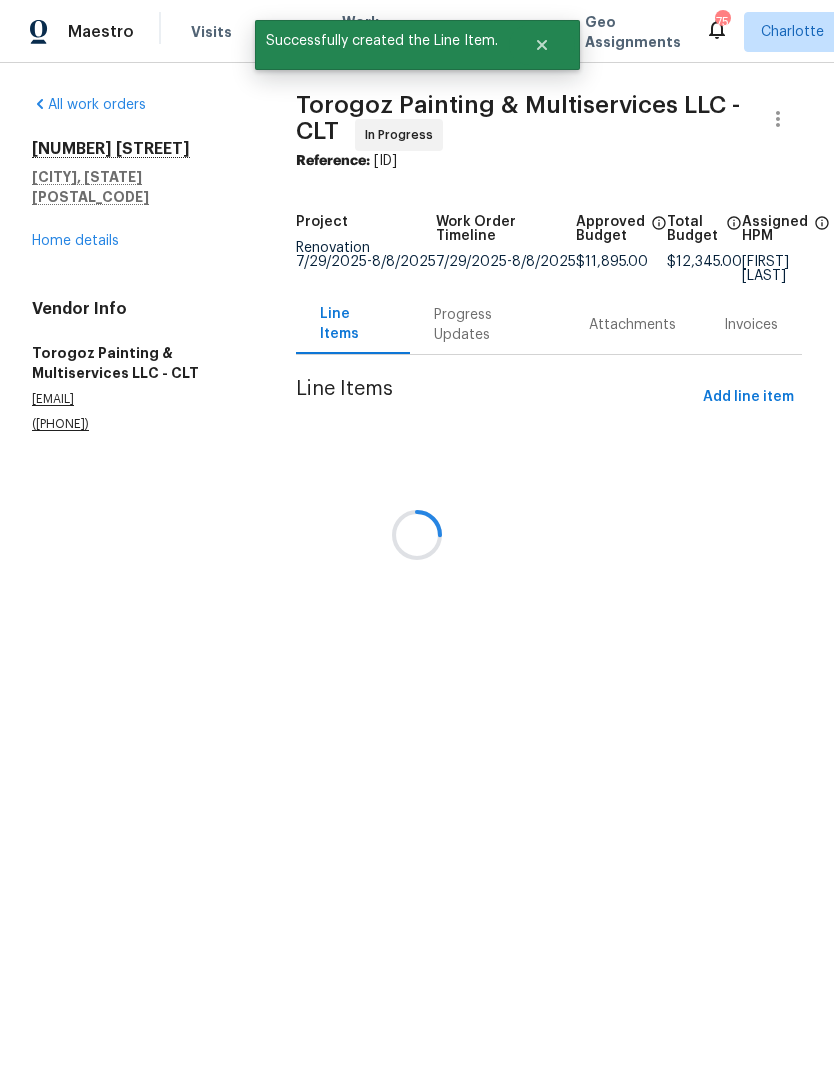 scroll, scrollTop: 0, scrollLeft: 0, axis: both 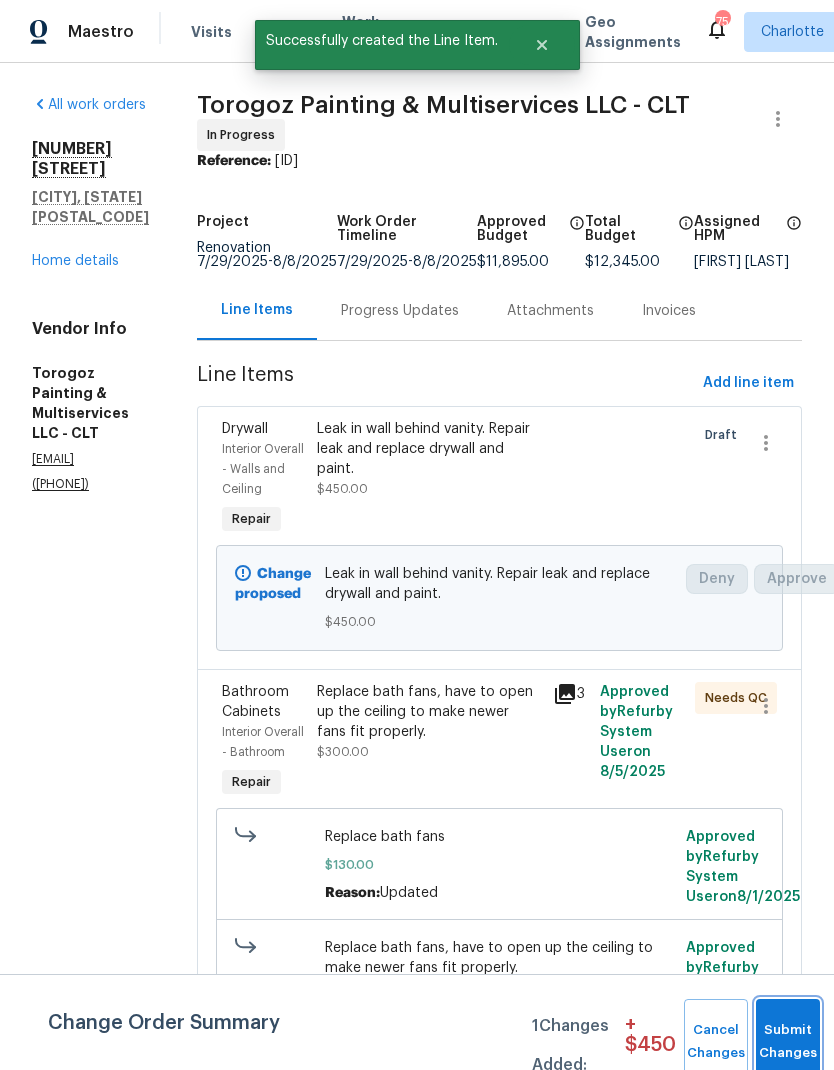 click on "Submit Changes" at bounding box center (788, 1042) 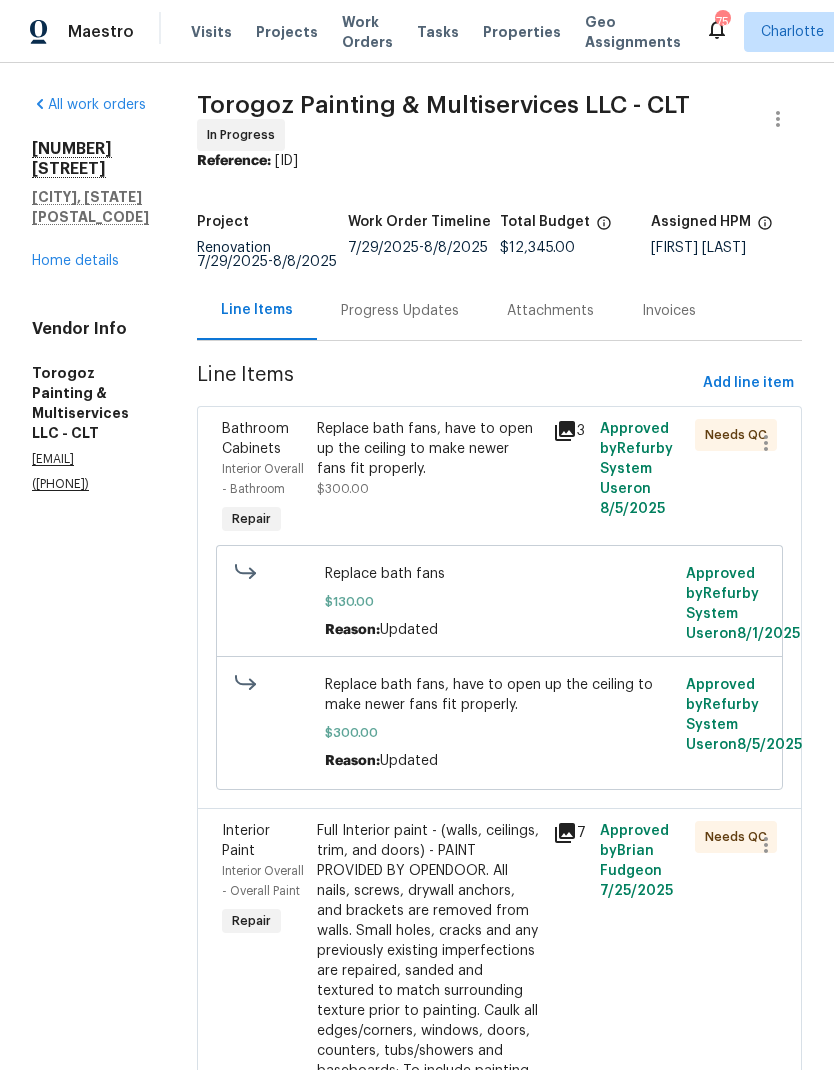 scroll, scrollTop: 0, scrollLeft: 0, axis: both 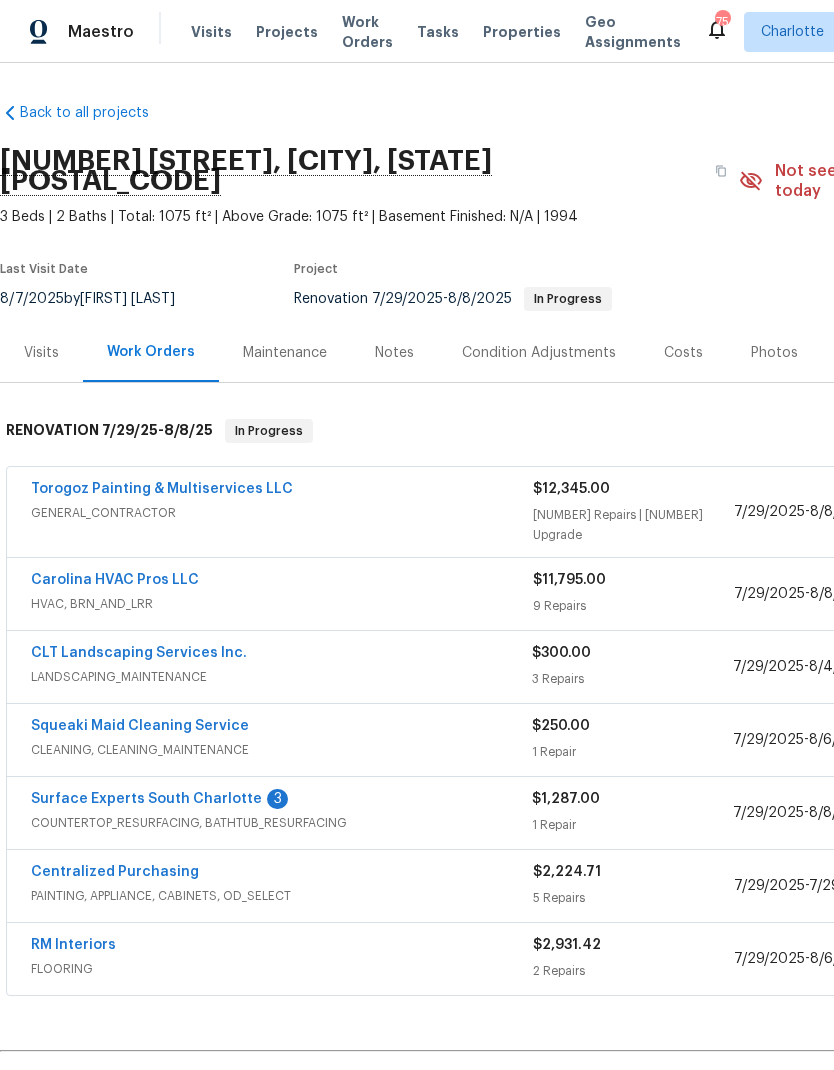 click on "Notes" at bounding box center [394, 353] 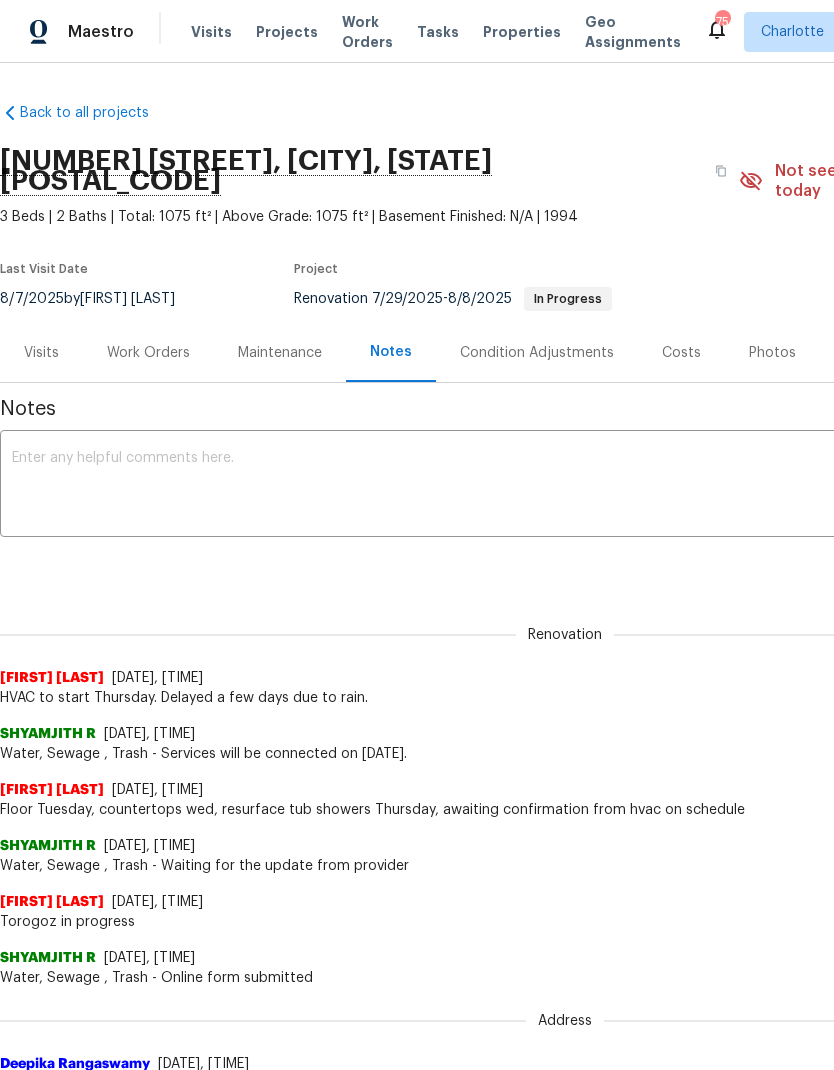 click at bounding box center [565, 486] 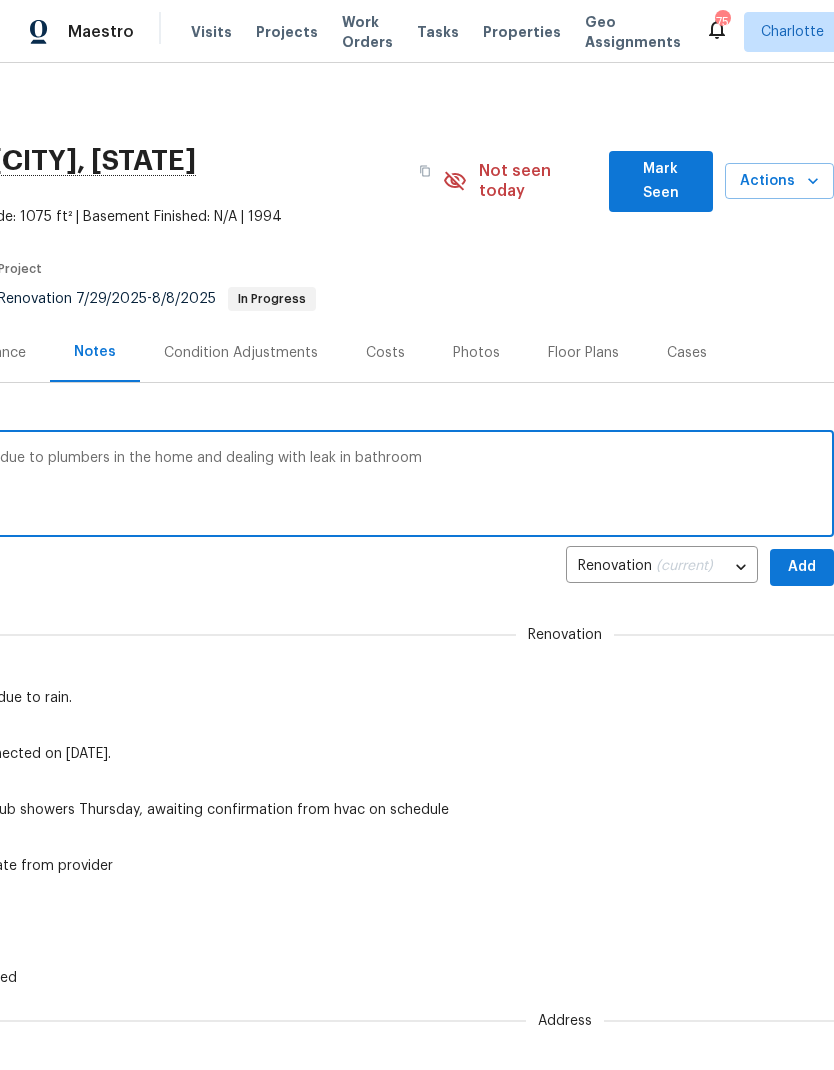 scroll, scrollTop: 0, scrollLeft: 296, axis: horizontal 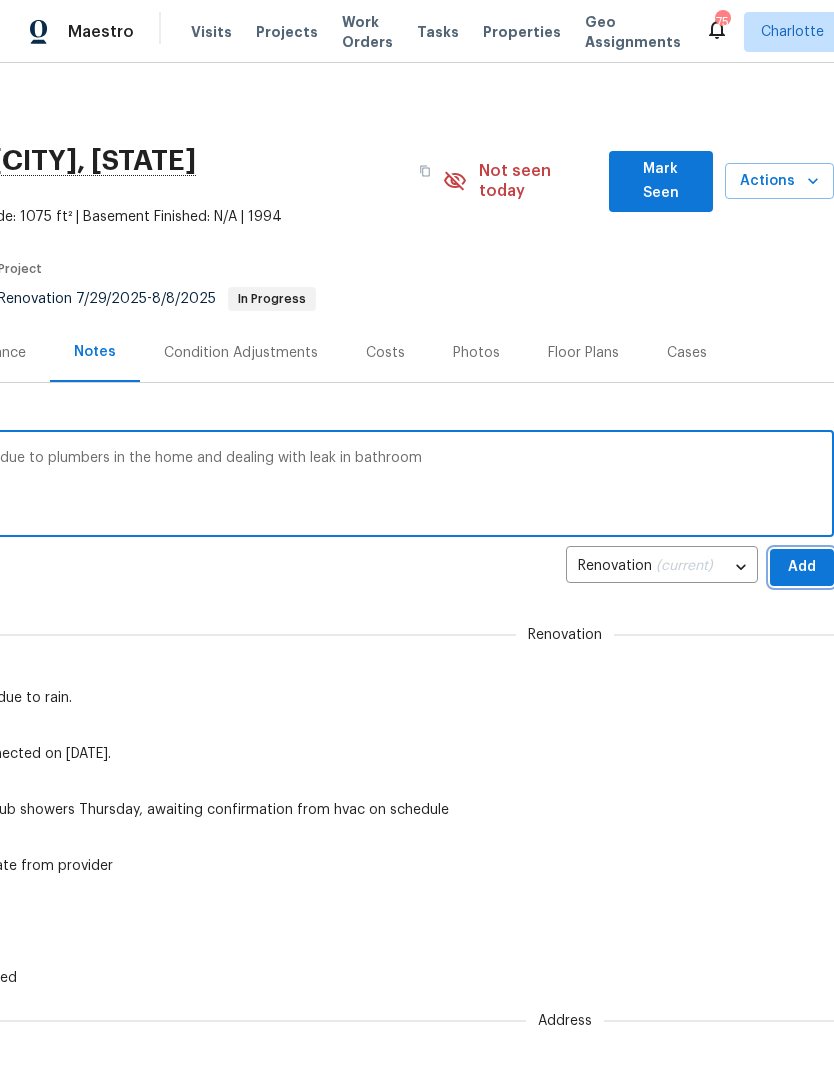 click on "Add" at bounding box center (802, 567) 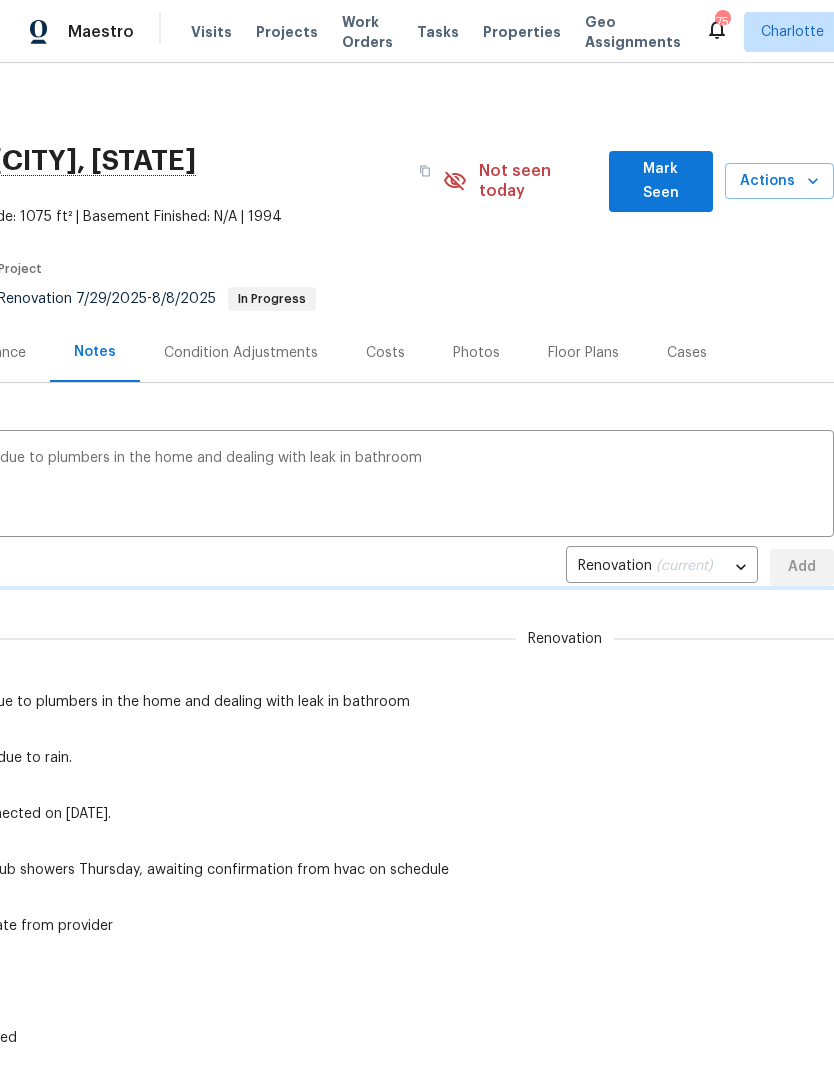 type 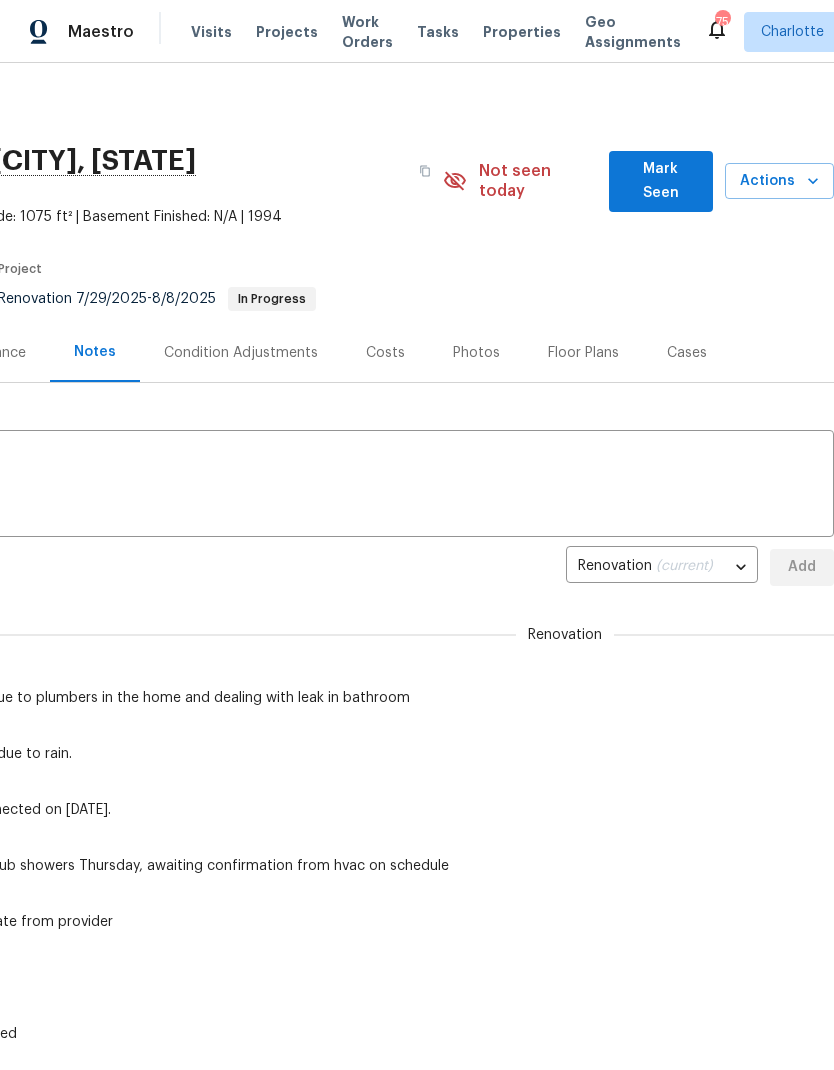 click on "Mark Seen" at bounding box center (661, 181) 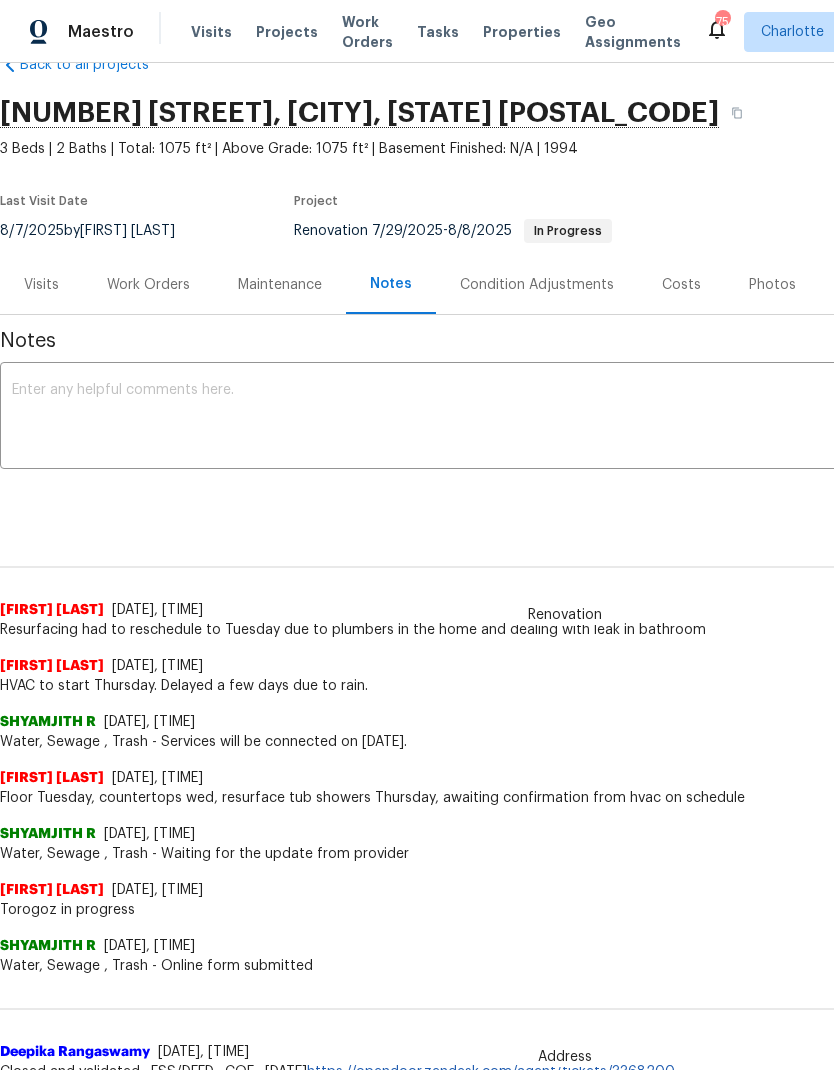 scroll, scrollTop: 54, scrollLeft: 0, axis: vertical 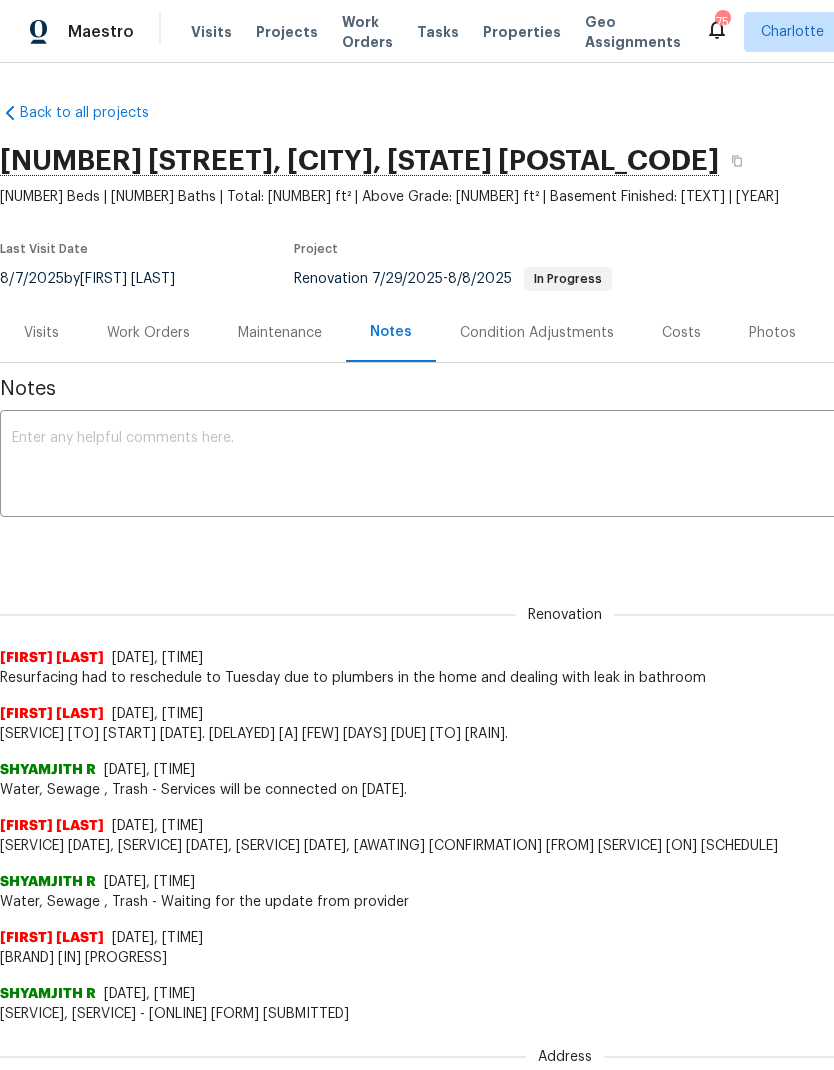 click on "Projects" at bounding box center [287, 32] 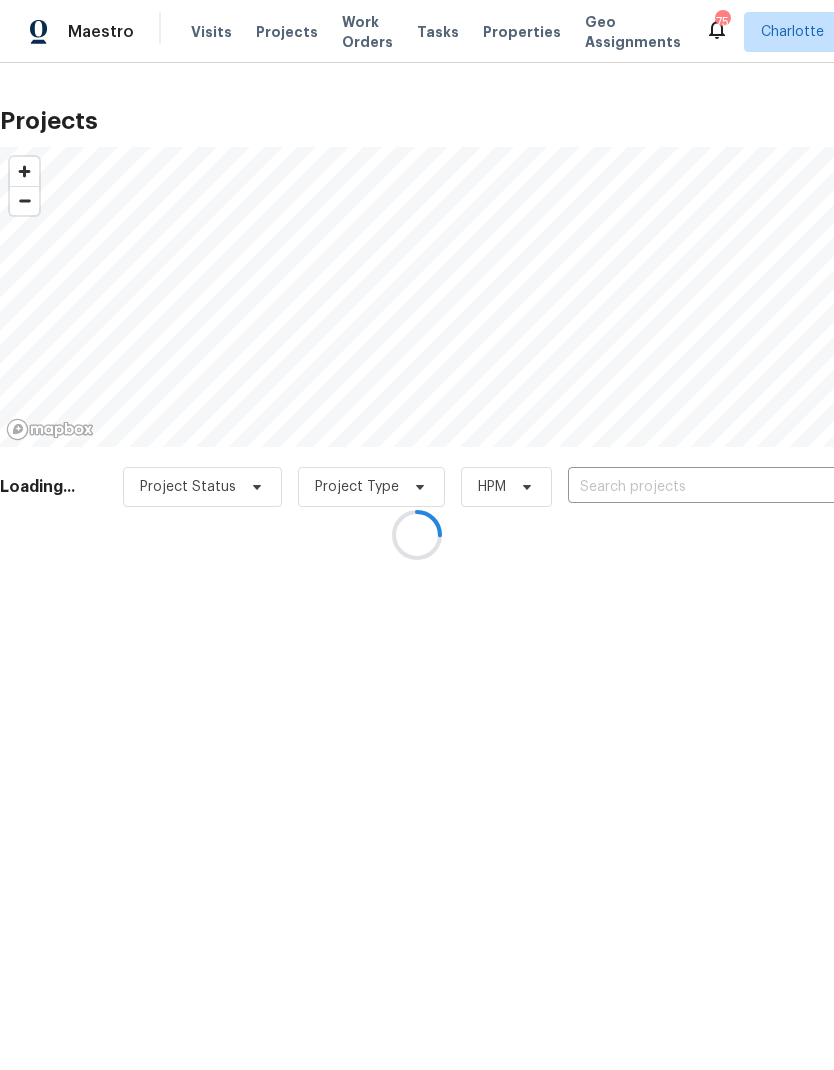 click at bounding box center (417, 535) 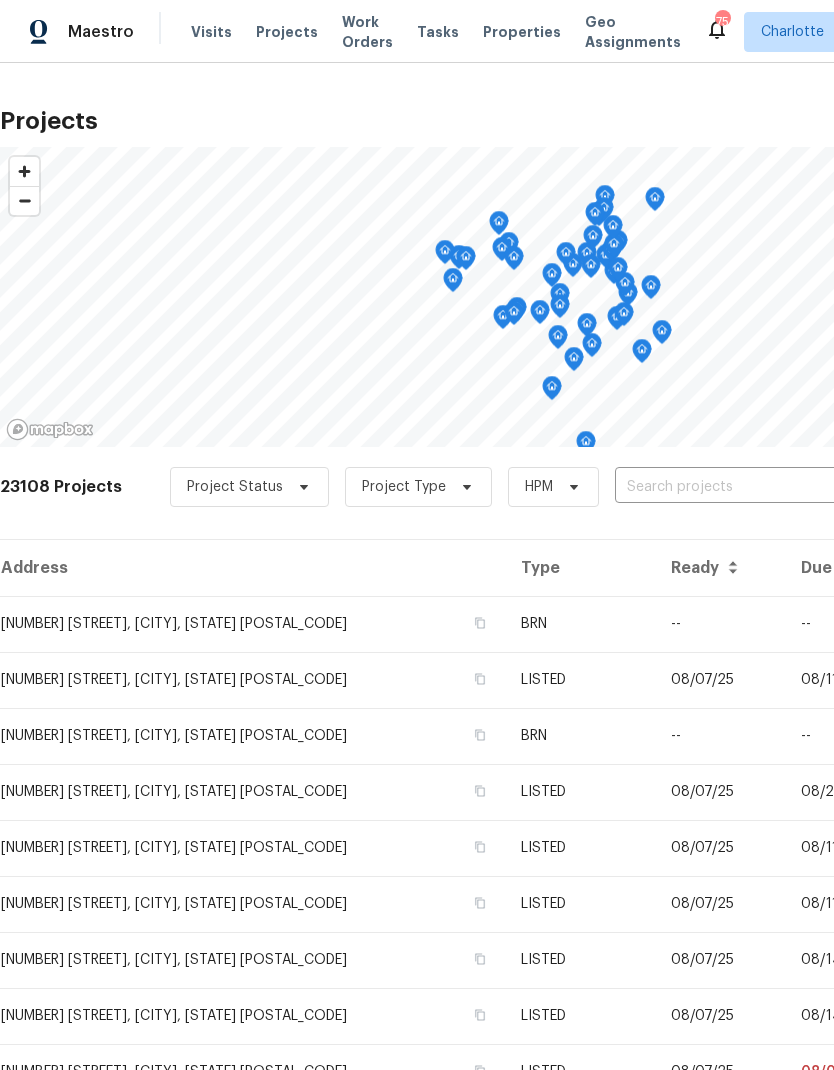 click at bounding box center [729, 487] 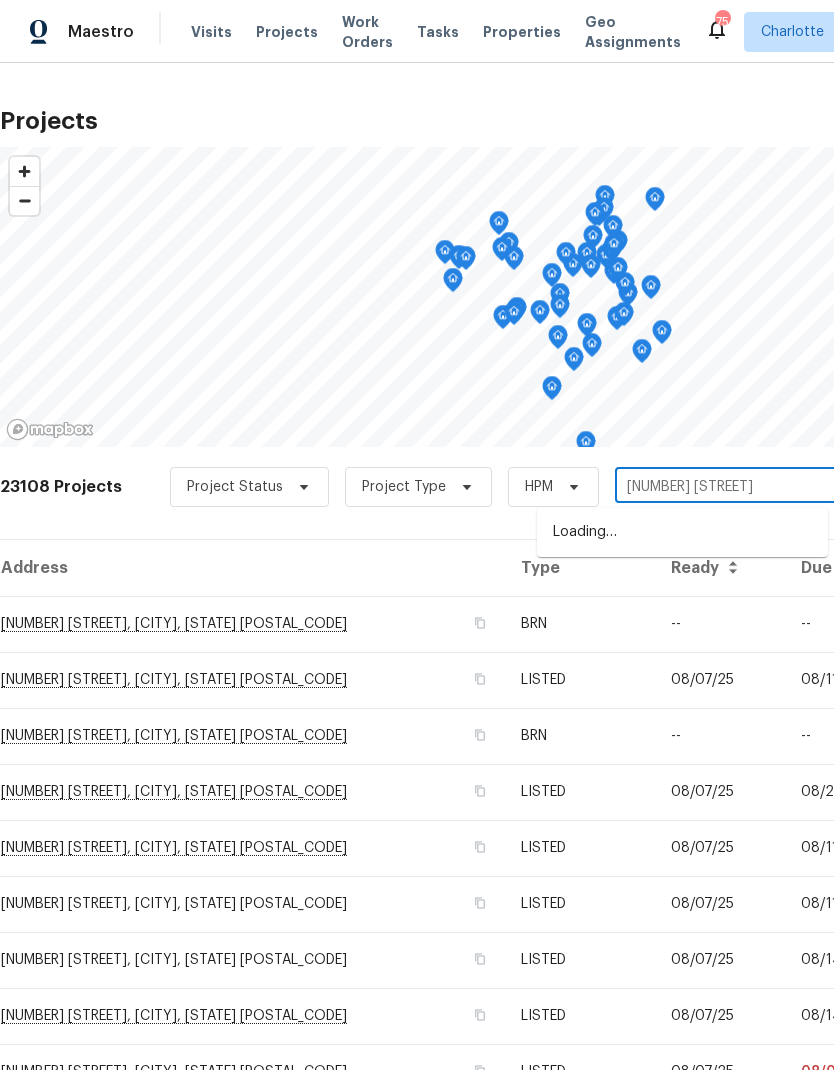 type on "[NUMBER] [WORD]" 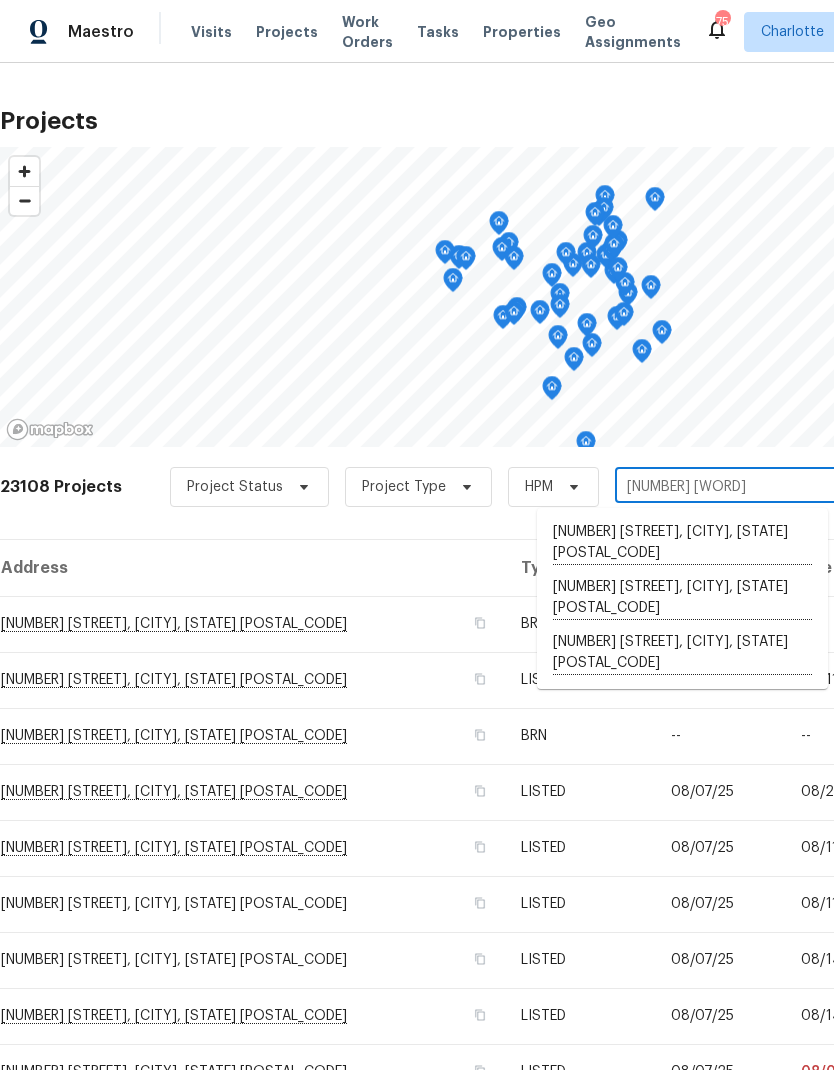 click on "[NUMBER] [STREET], [CITY], [STATE] [POSTAL_CODE]" at bounding box center [682, 598] 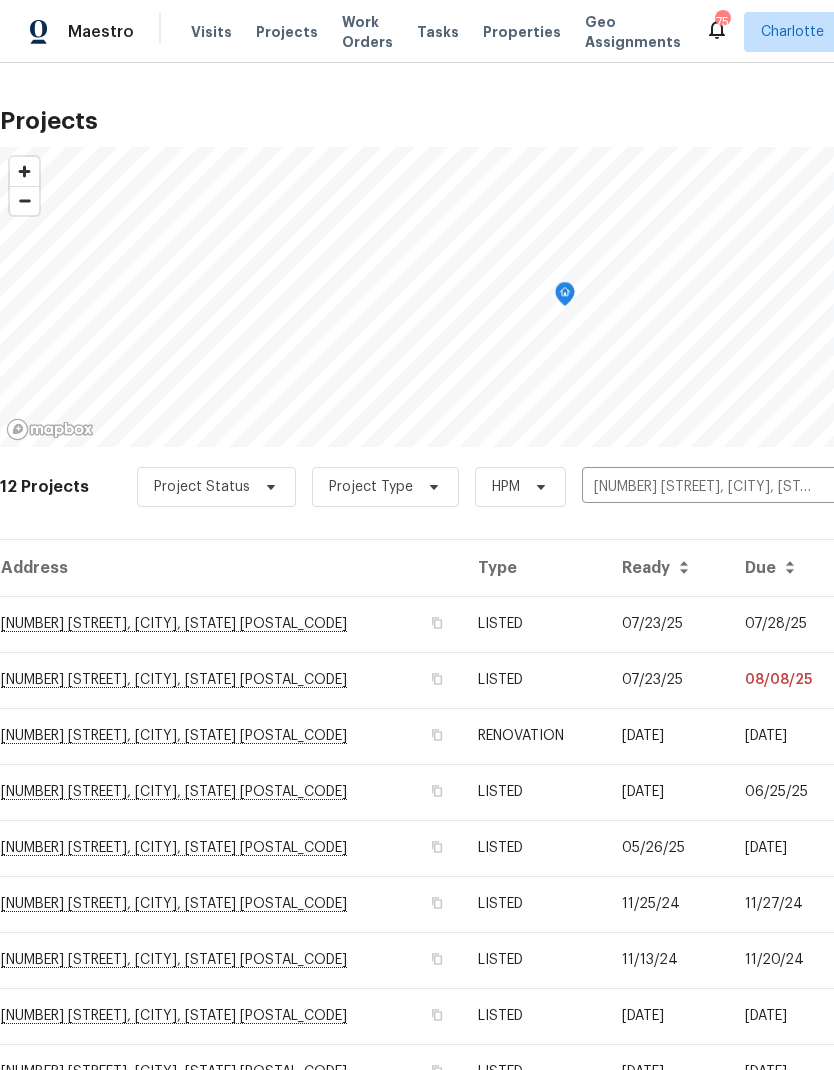 click on "07/28/25" at bounding box center [789, 624] 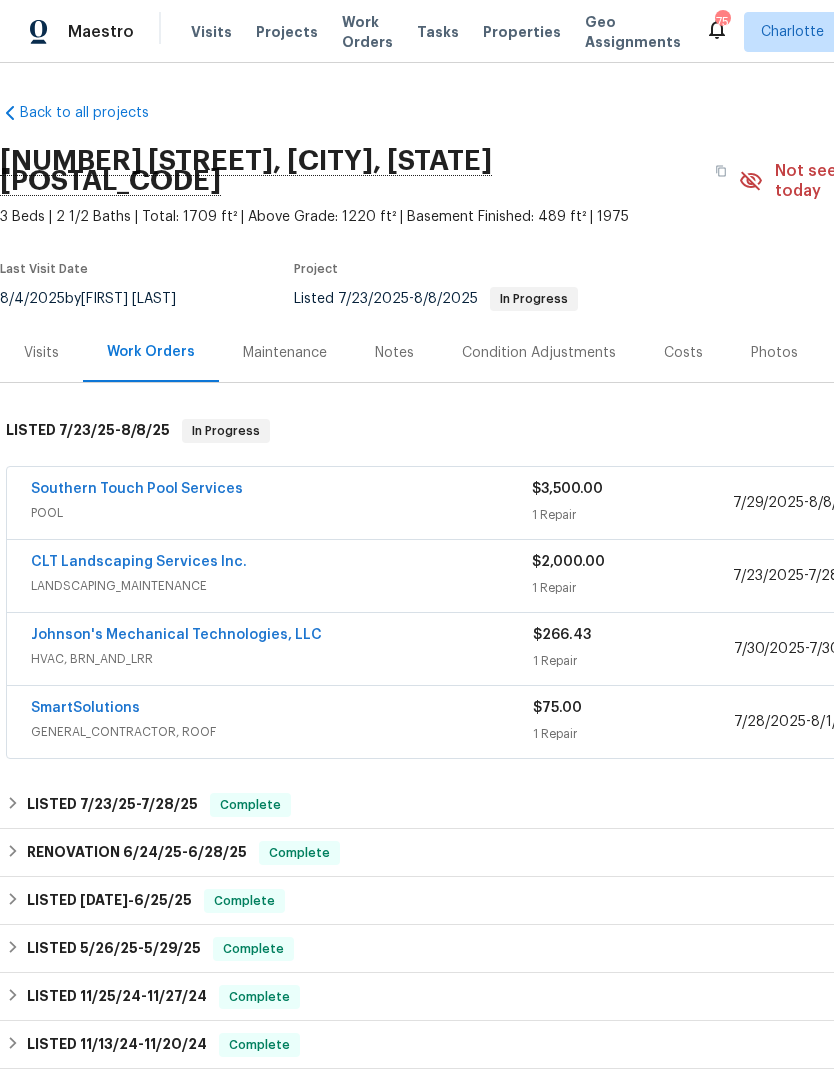scroll, scrollTop: 0, scrollLeft: 0, axis: both 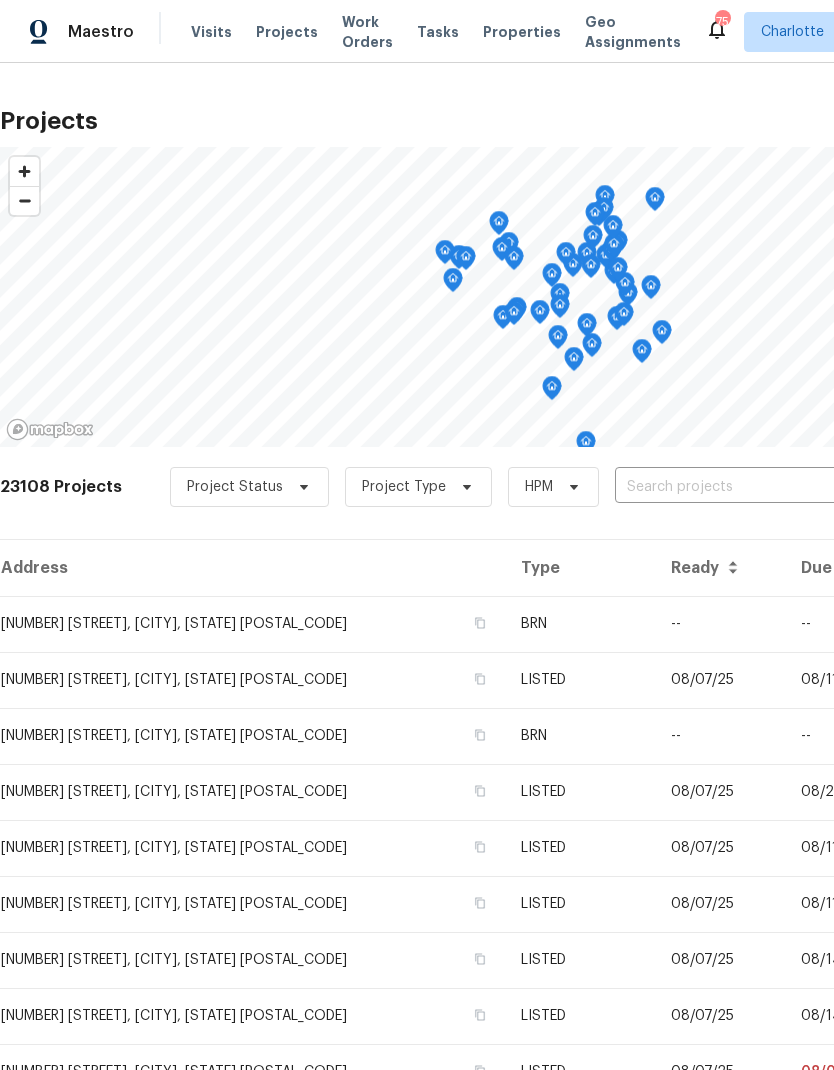 click at bounding box center [729, 487] 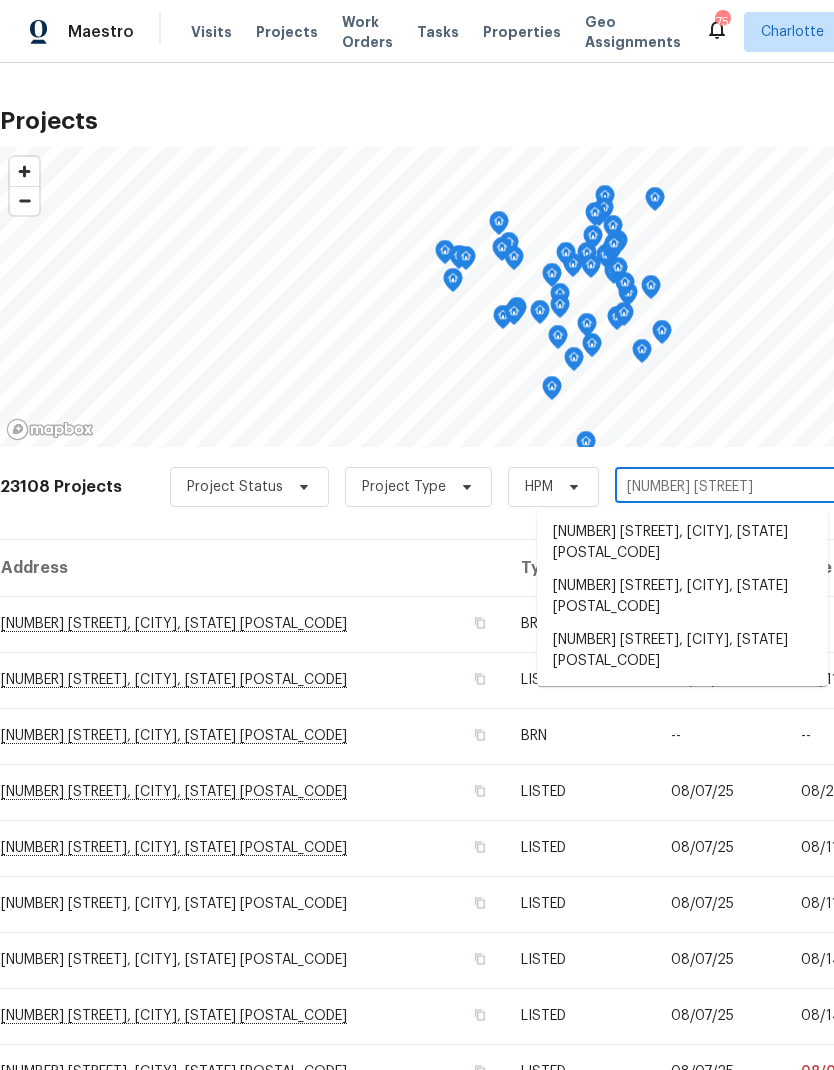 type on "6204 ri" 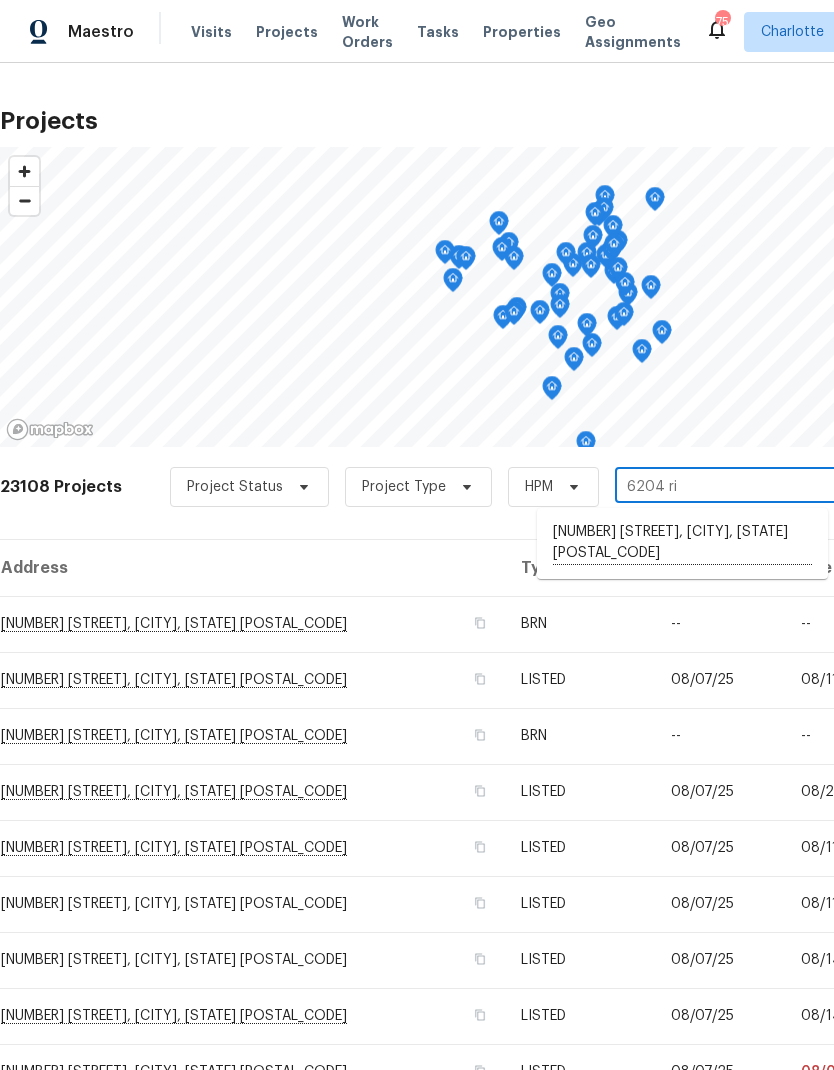 click on "[NUMBER] [STREET], [CITY], [STATE] [POSTAL_CODE]" at bounding box center (682, 543) 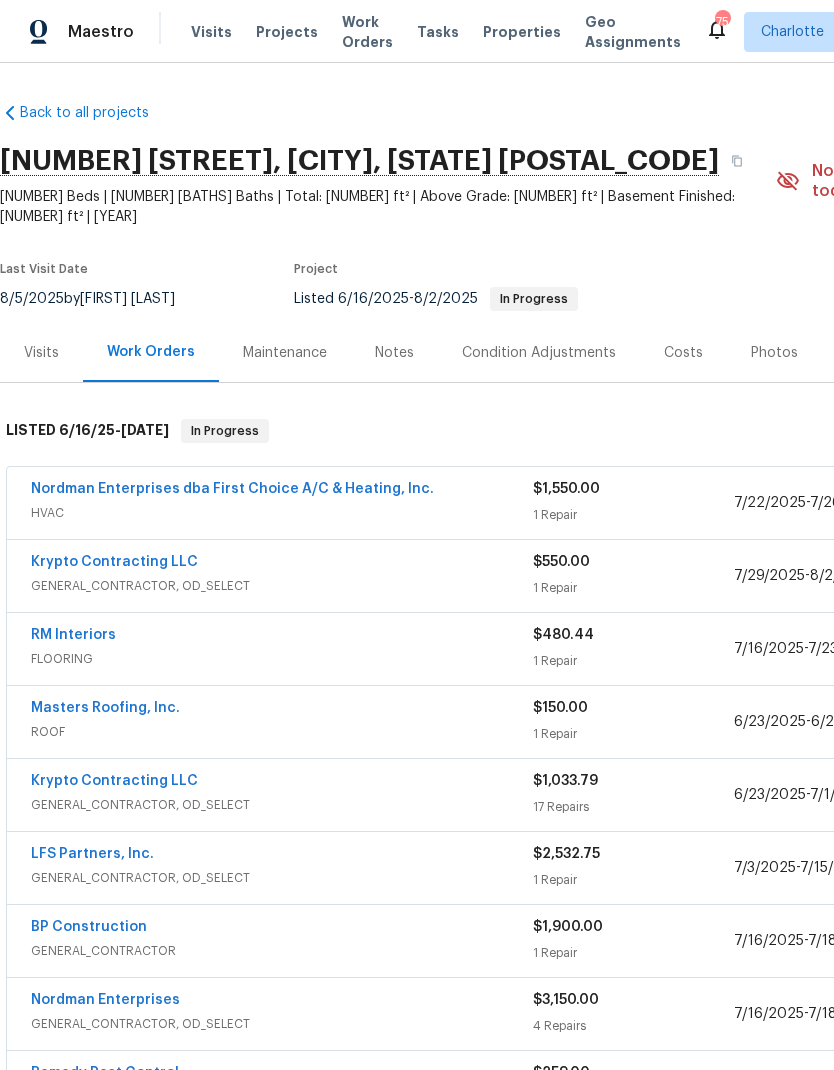 scroll, scrollTop: 0, scrollLeft: 0, axis: both 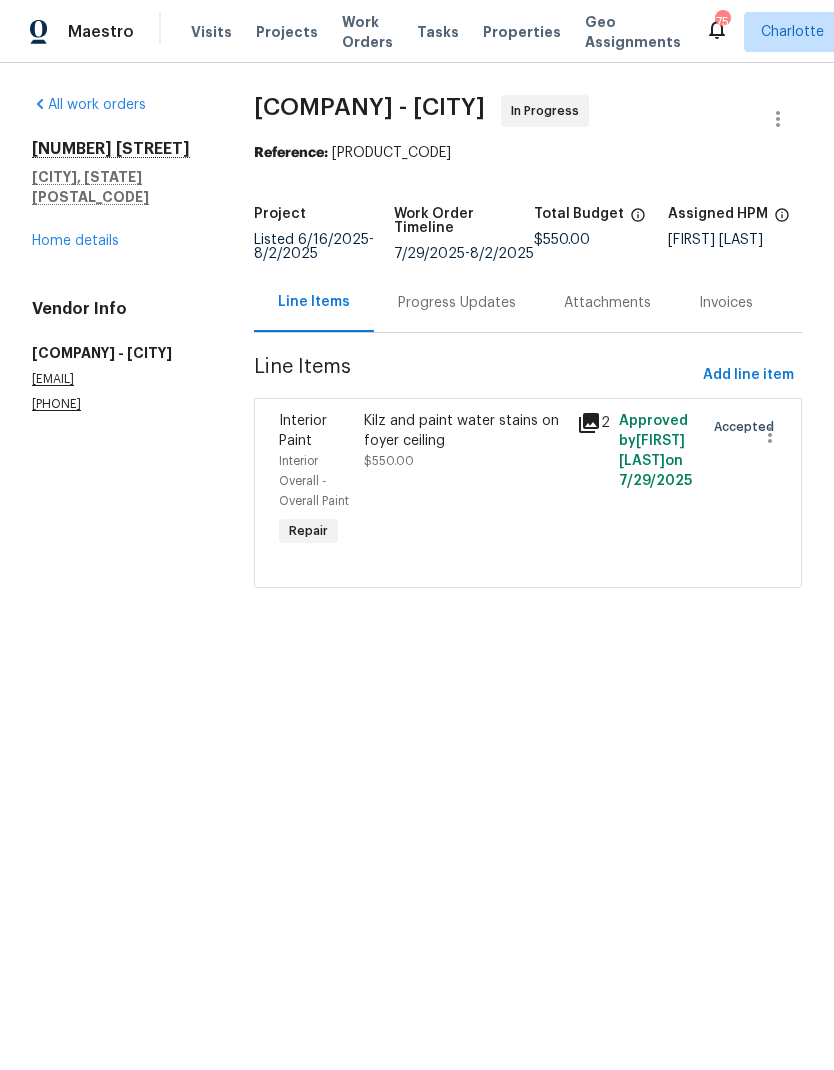 click on "Progress Updates" at bounding box center [457, 302] 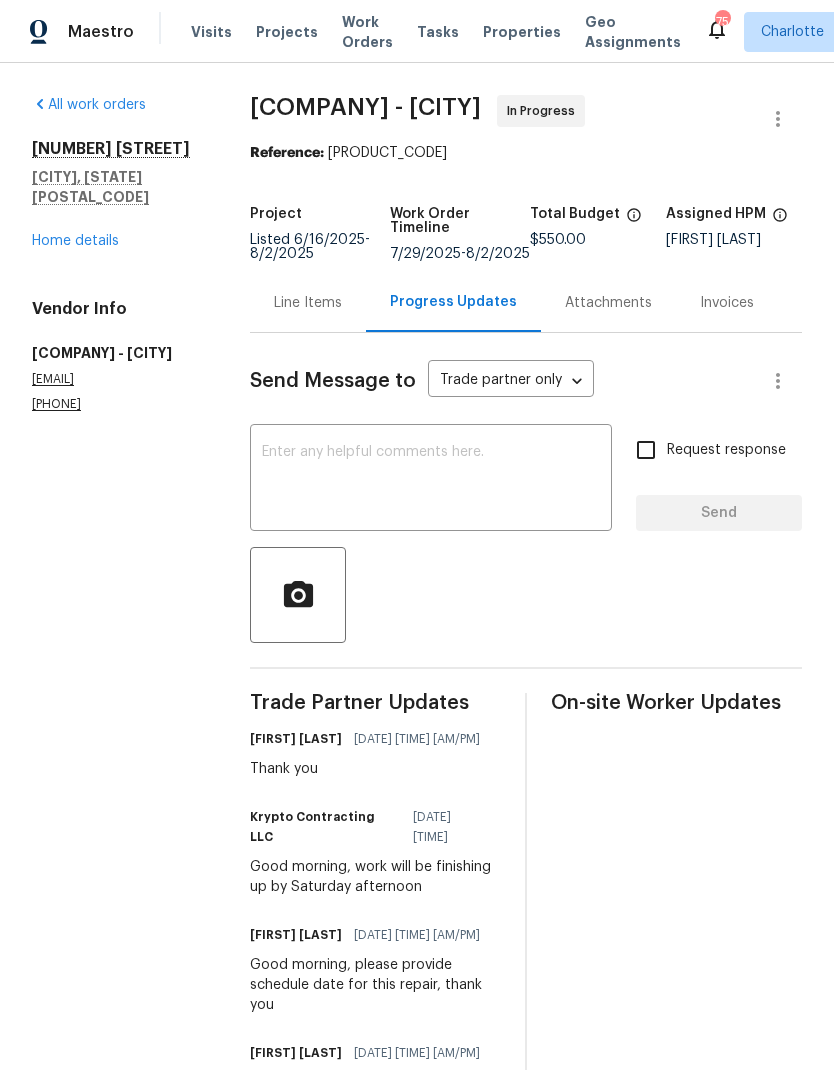 click at bounding box center [431, 480] 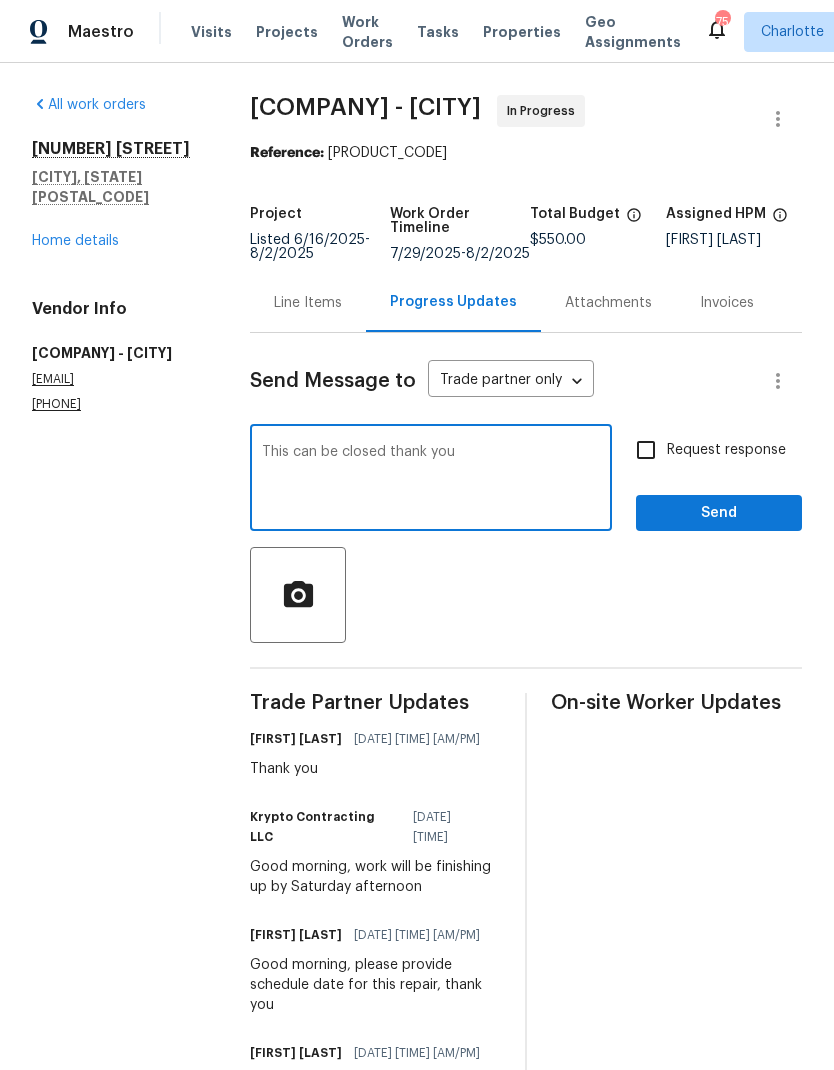 type on "This can be closed thank you" 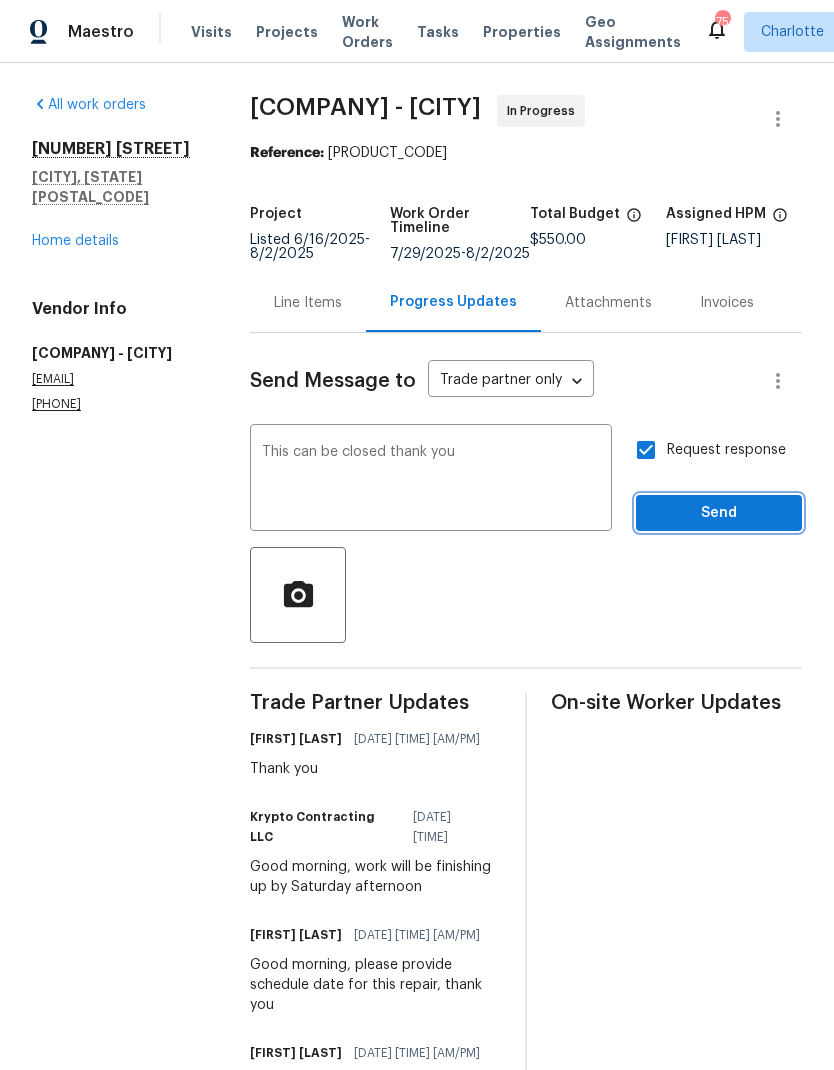 click on "Send" at bounding box center [719, 513] 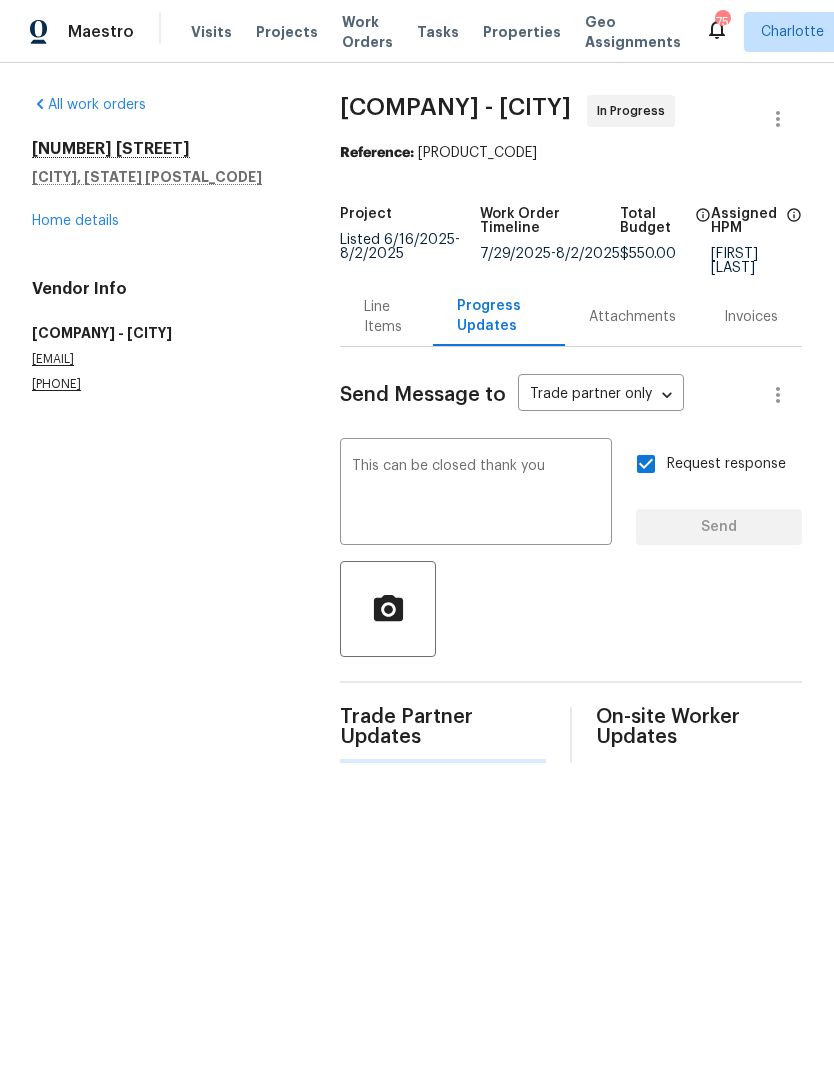 type 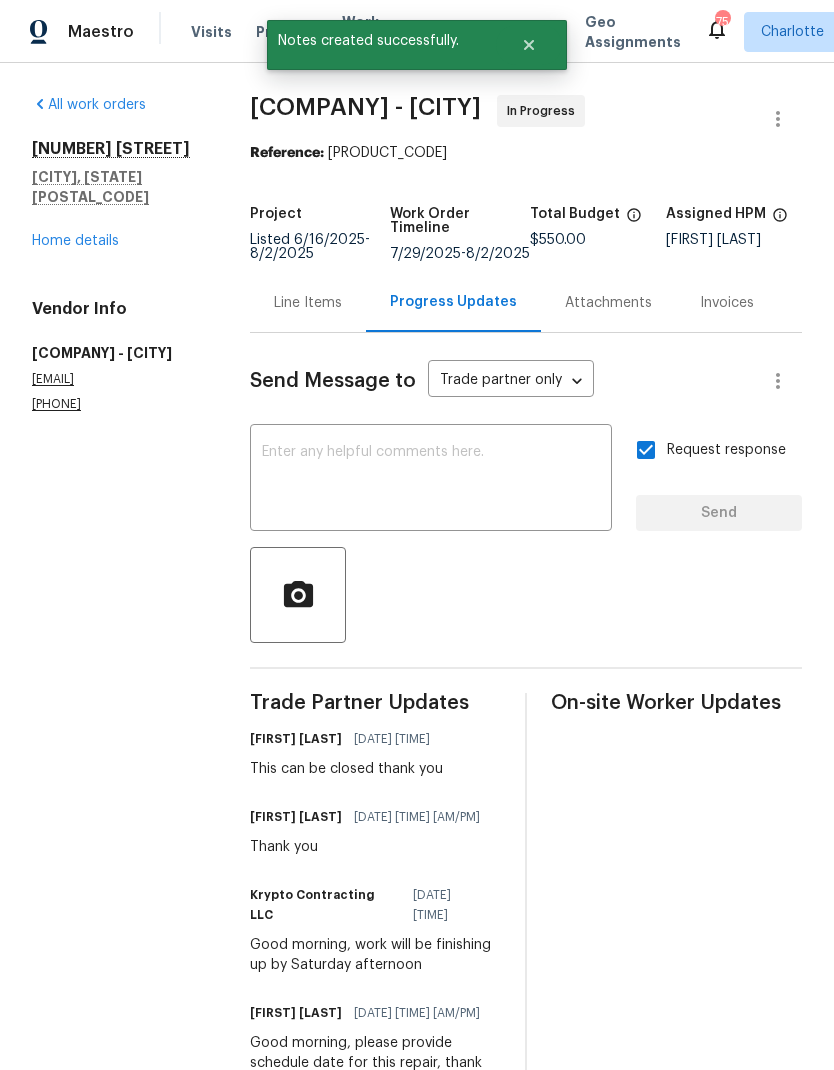 click on "Home details" at bounding box center (75, 241) 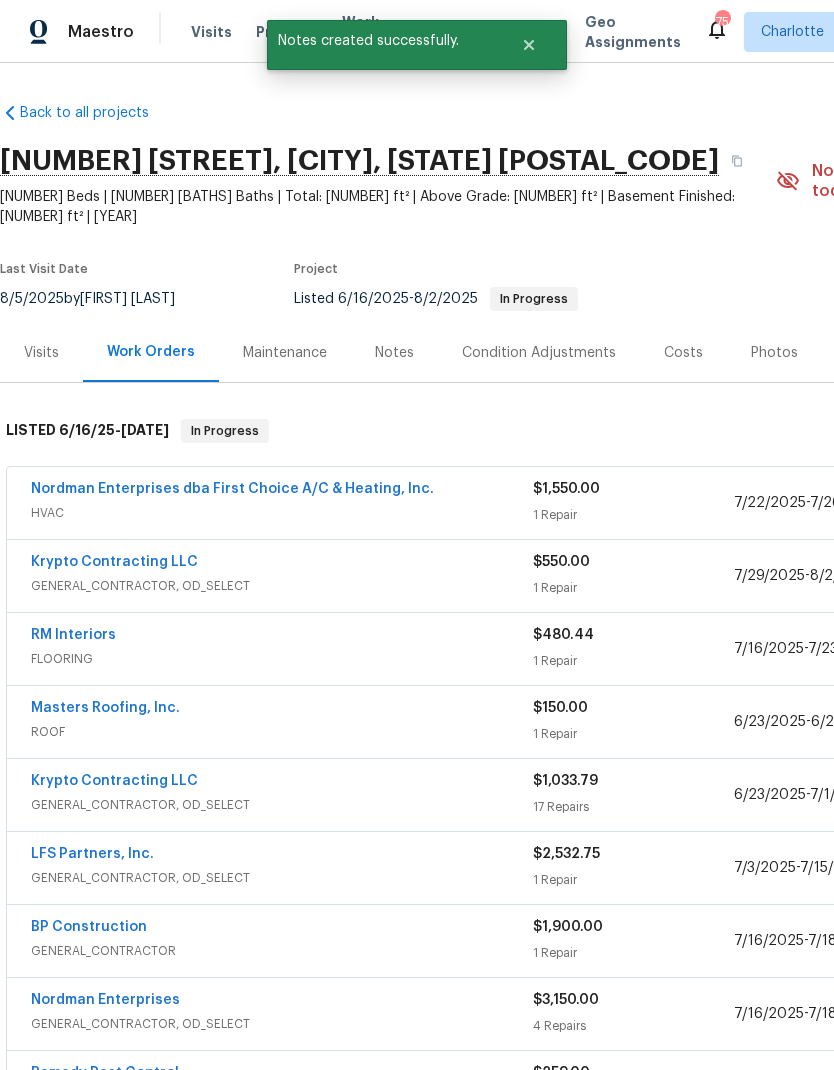 scroll, scrollTop: 0, scrollLeft: 0, axis: both 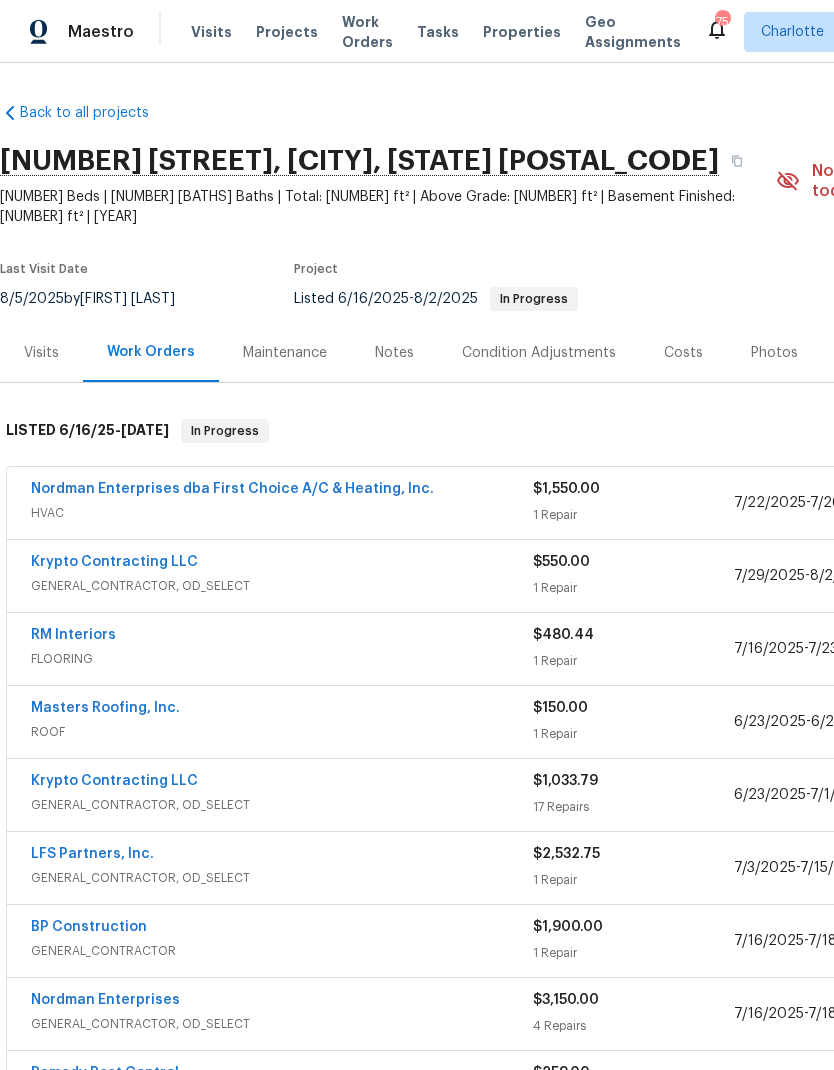 click on "Projects" at bounding box center (287, 32) 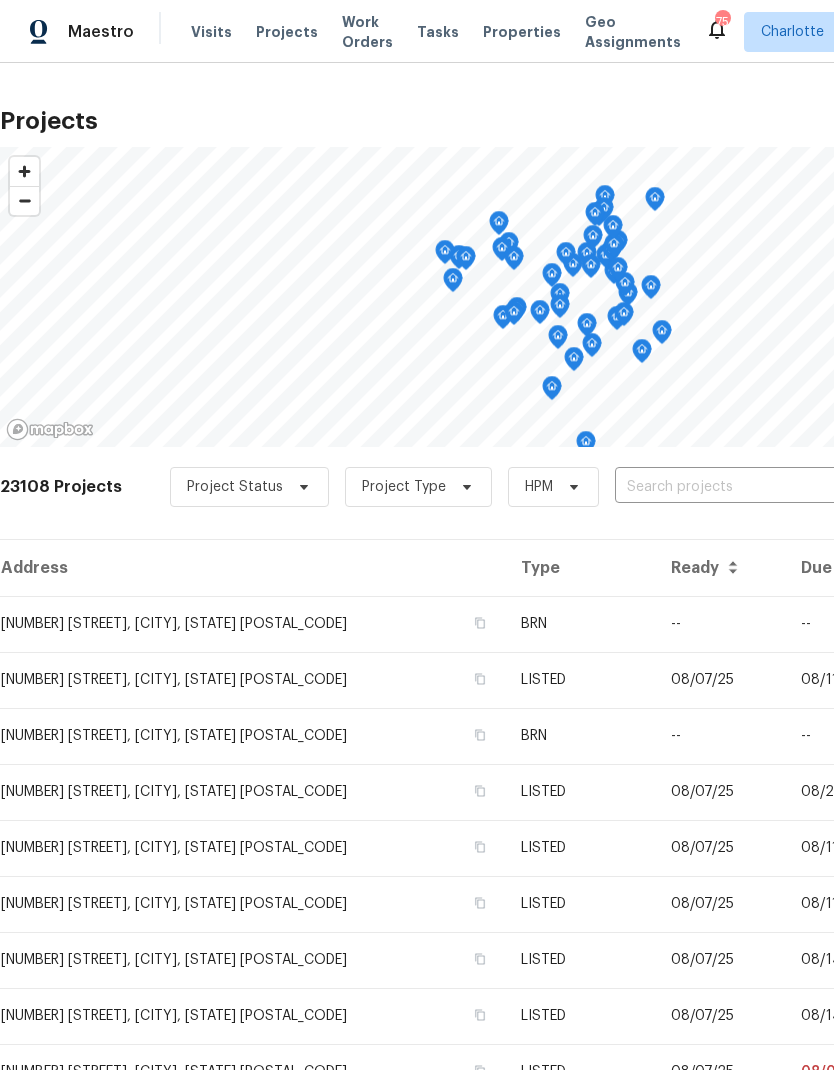 click at bounding box center (729, 487) 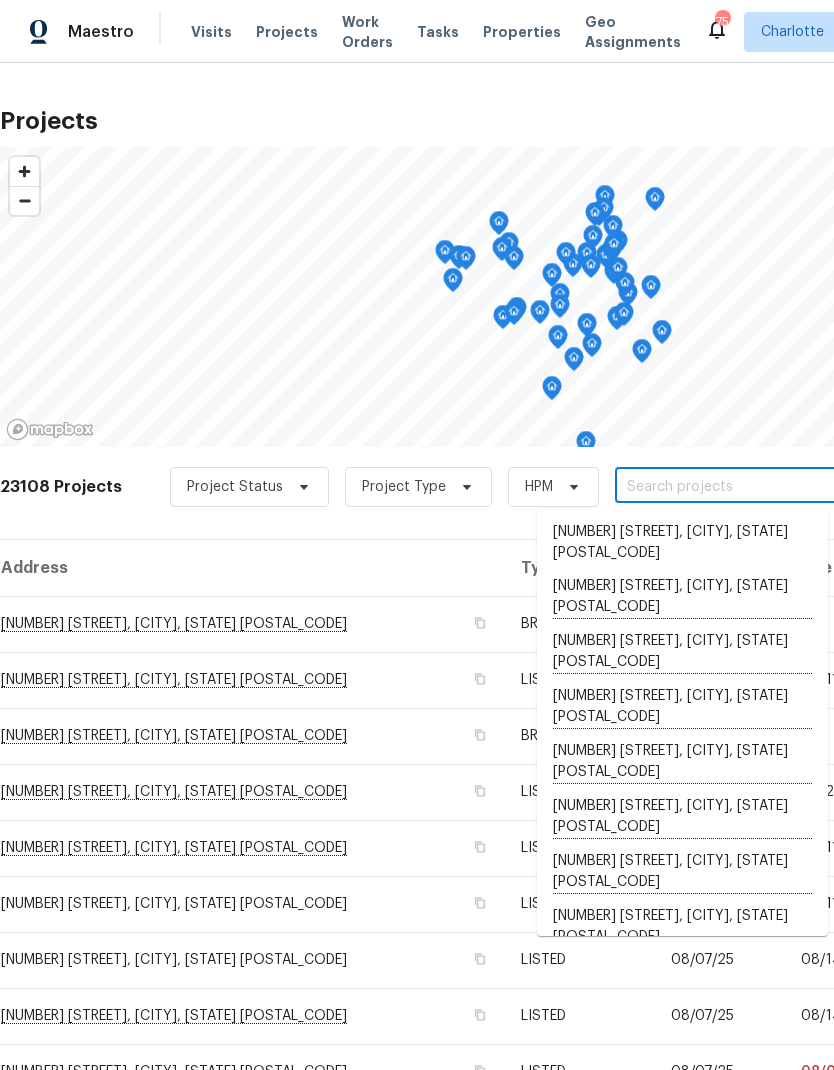 type on "7" 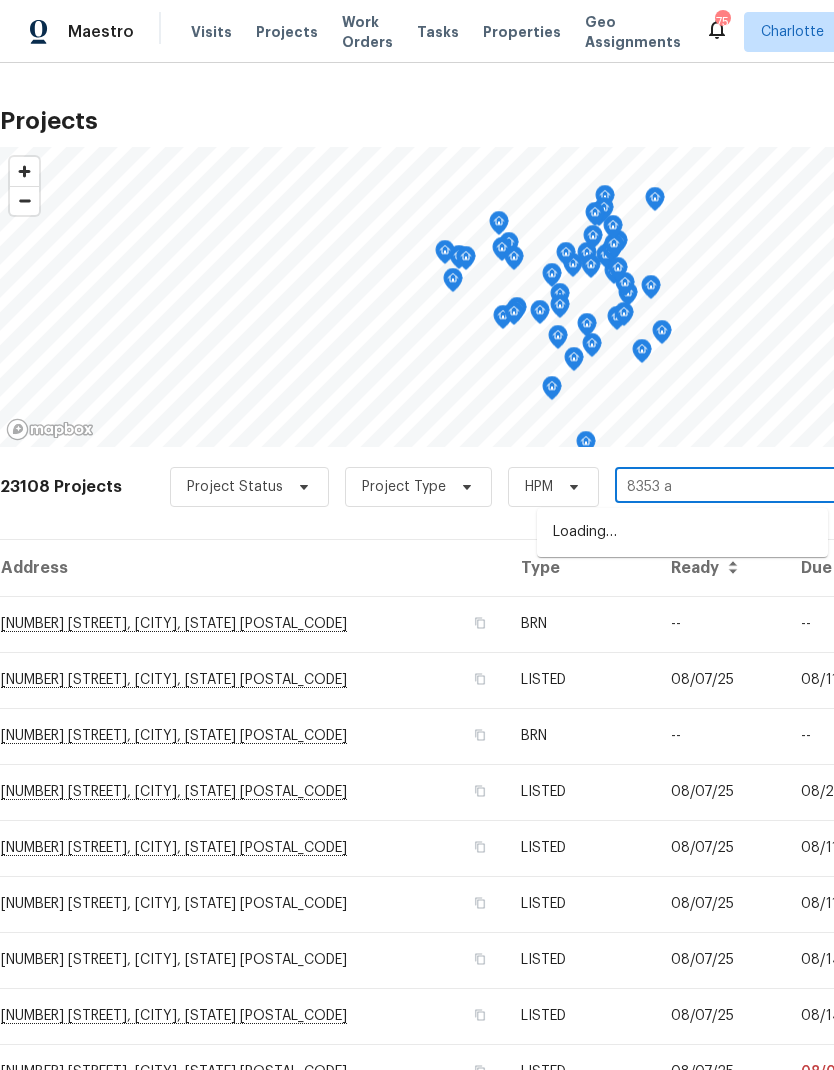 type on "8353 ai" 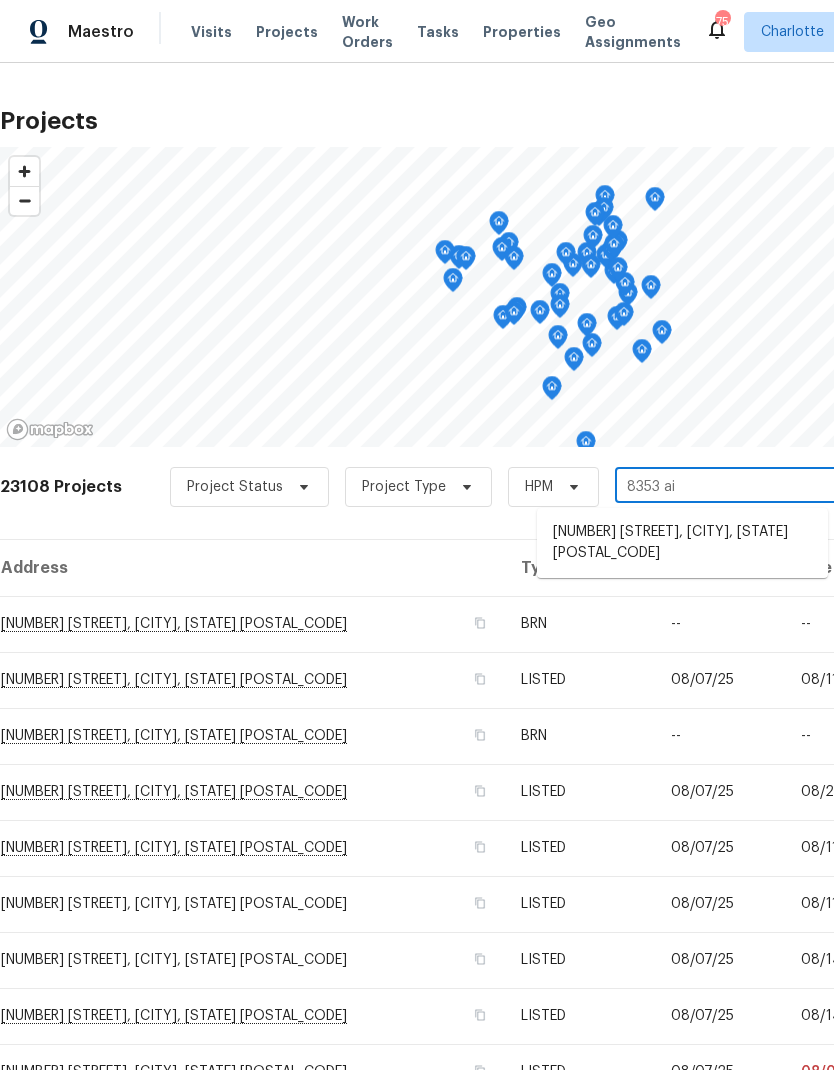 click on "[NUMBER] [STREET], [CITY], [STATE] [POSTAL_CODE]" at bounding box center (682, 543) 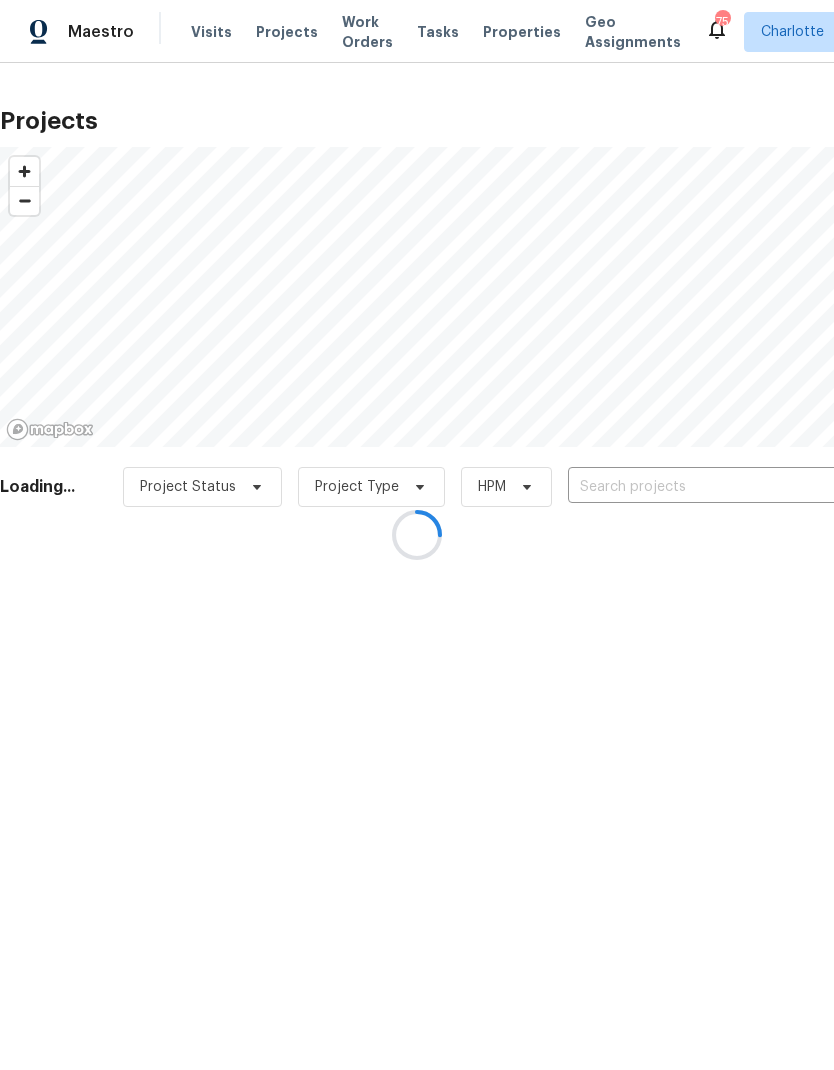type on "[NUMBER] [STREET], [CITY], [STATE] [POSTAL_CODE]" 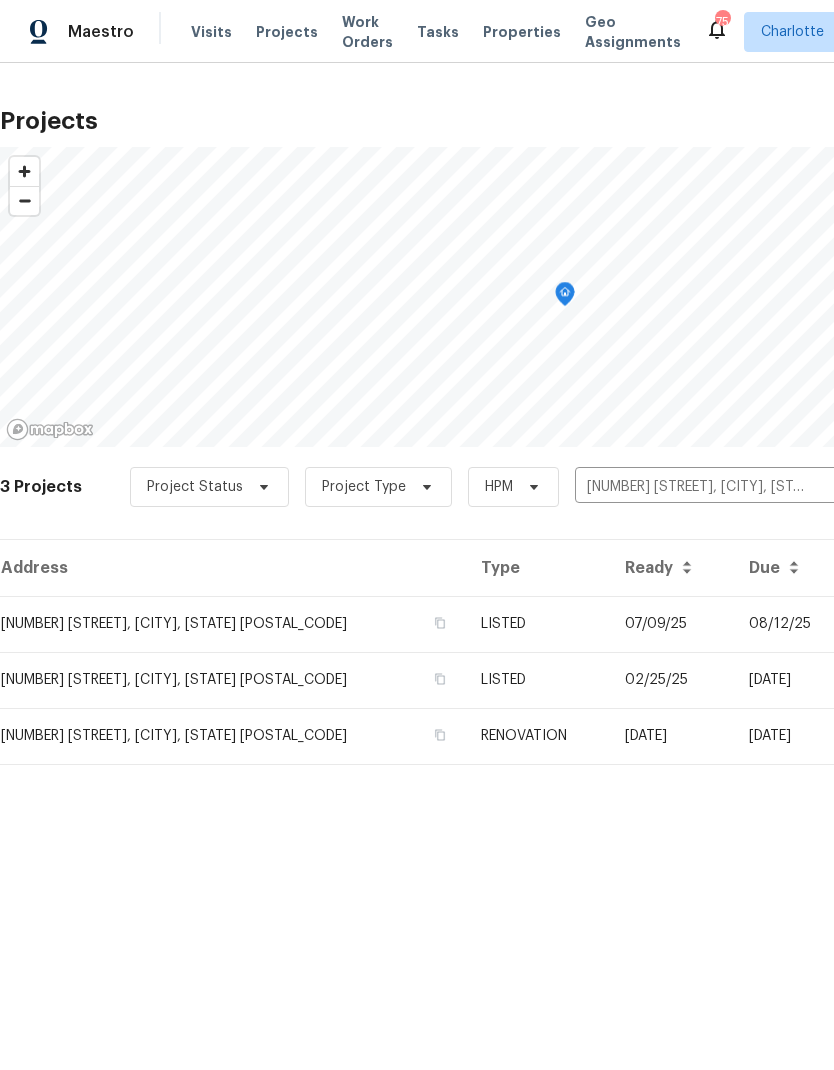 click on "07/09/25" at bounding box center [671, 624] 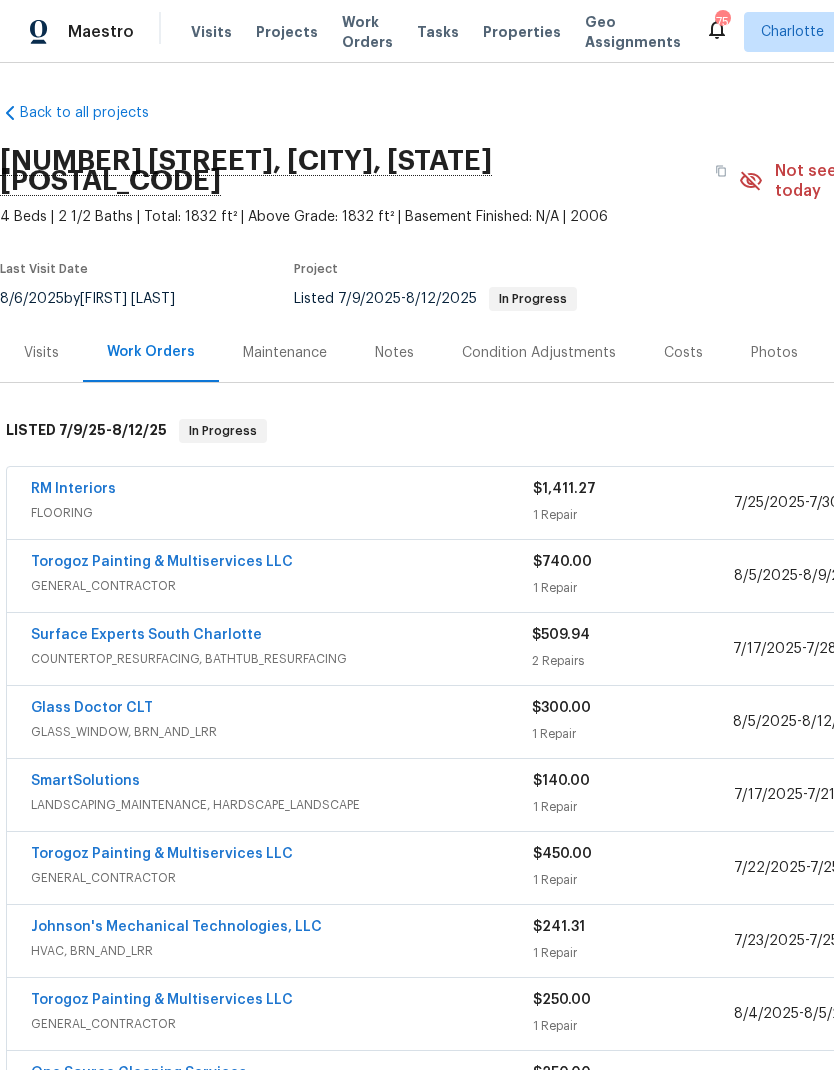 scroll, scrollTop: 0, scrollLeft: 0, axis: both 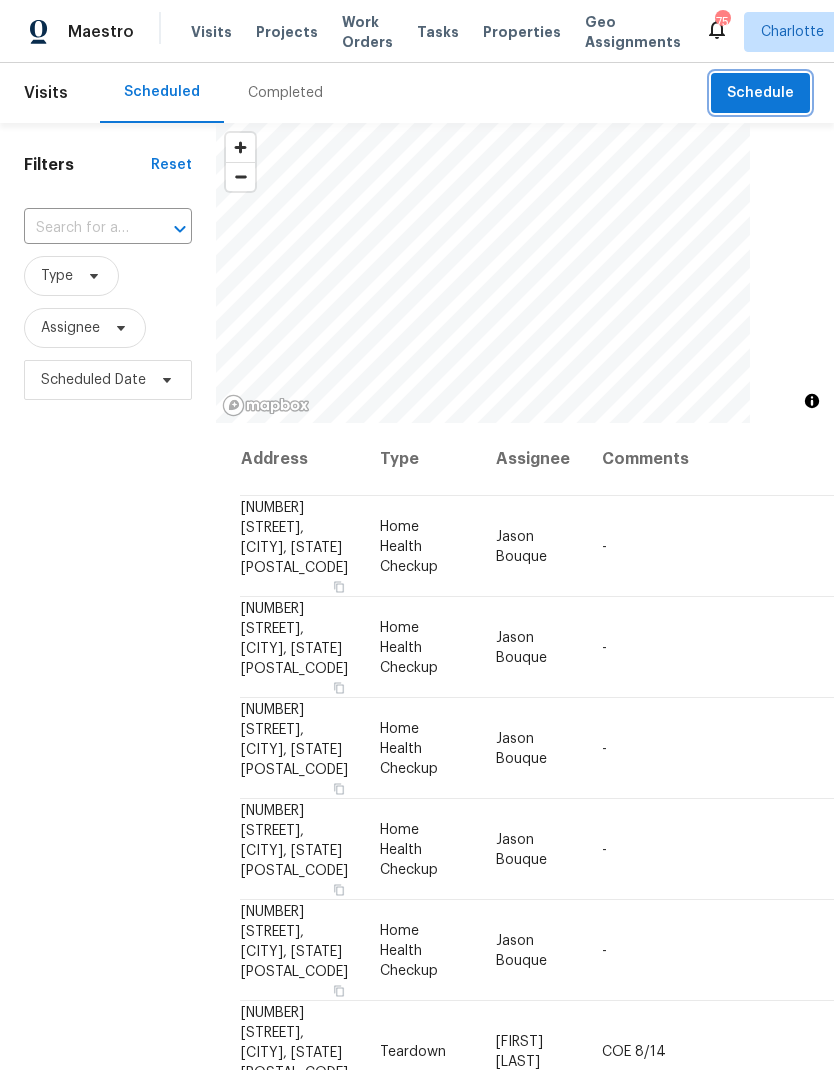 click on "Schedule" at bounding box center (760, 93) 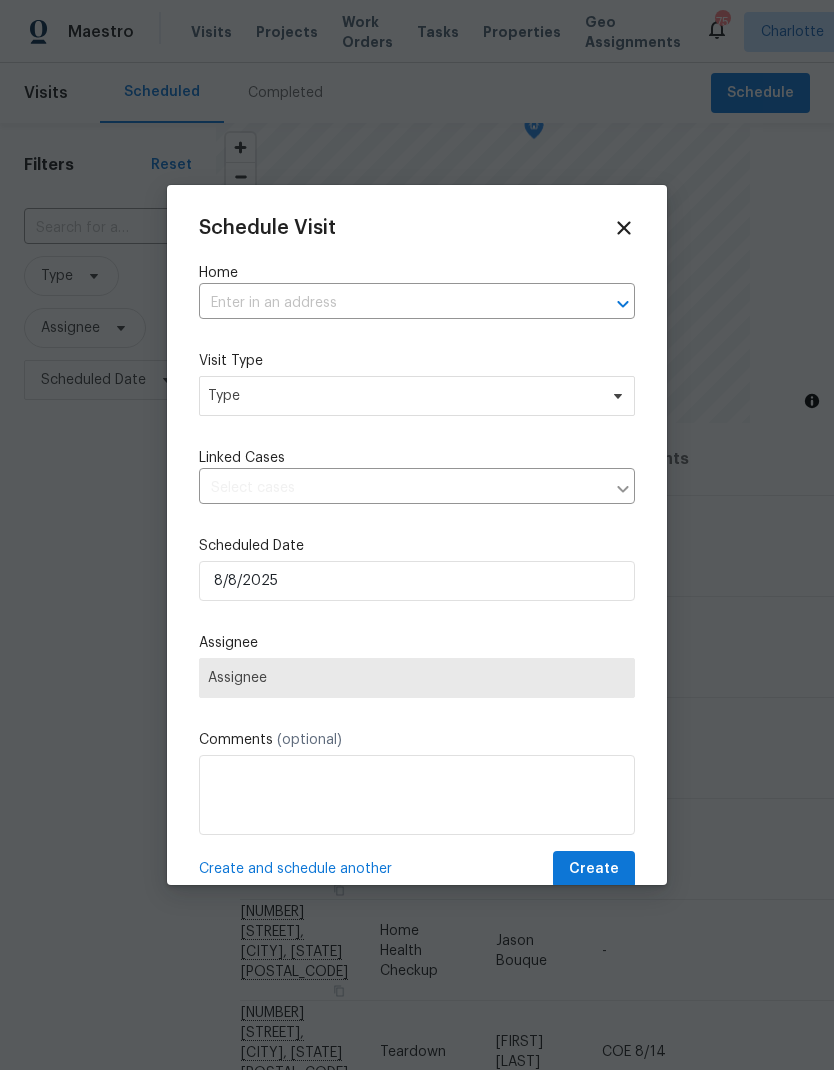 click 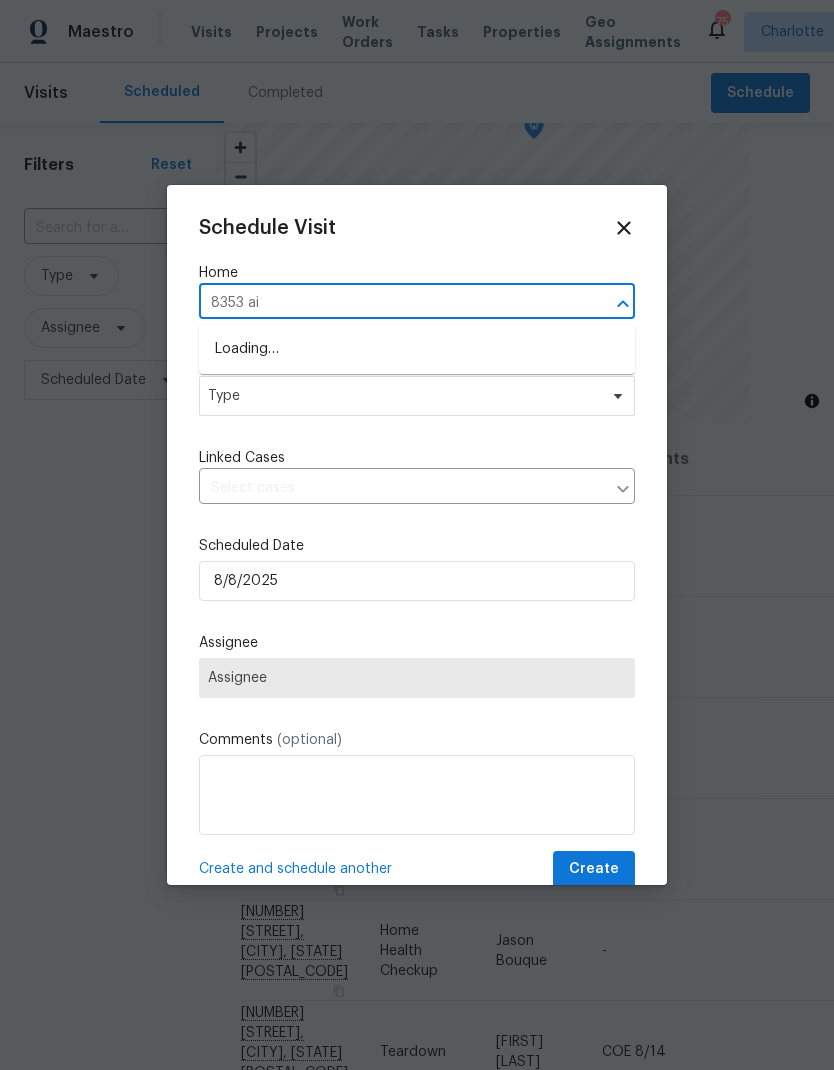 type on "[NUMBER] [STREET]" 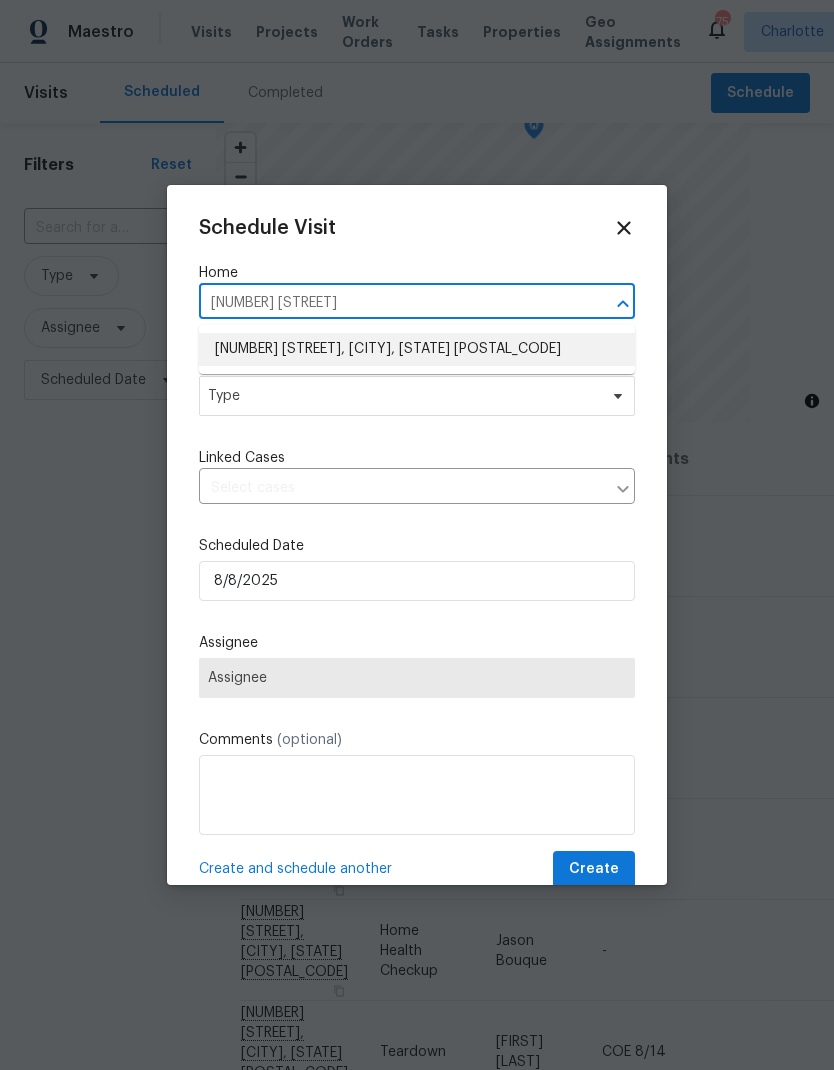 click on "[NUMBER] [STREET], [CITY], [STATE] [POSTAL_CODE]" at bounding box center [417, 349] 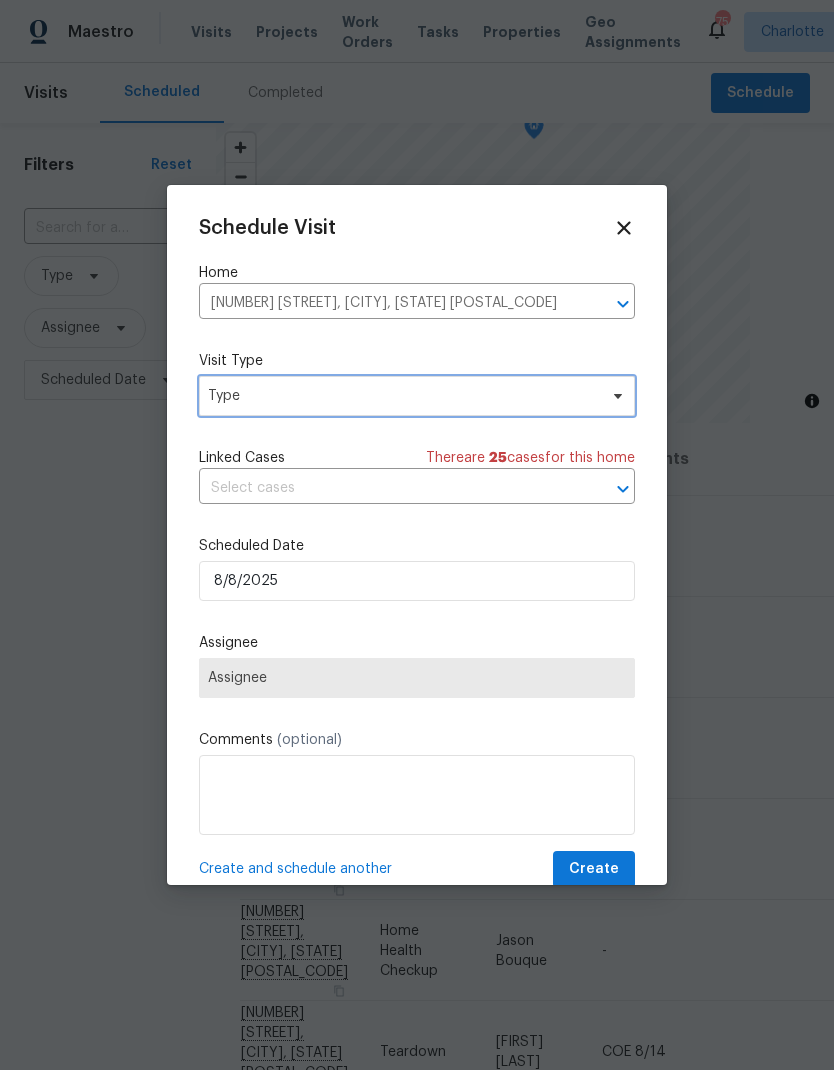 click 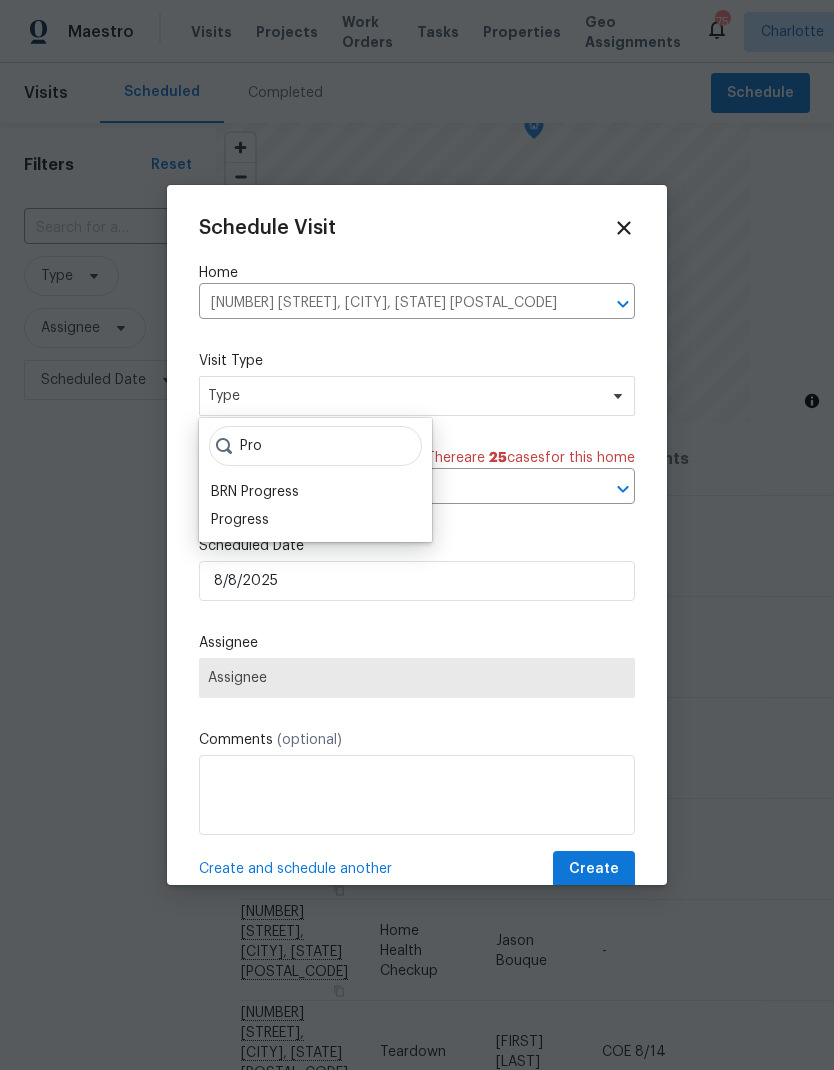 type on "Pro" 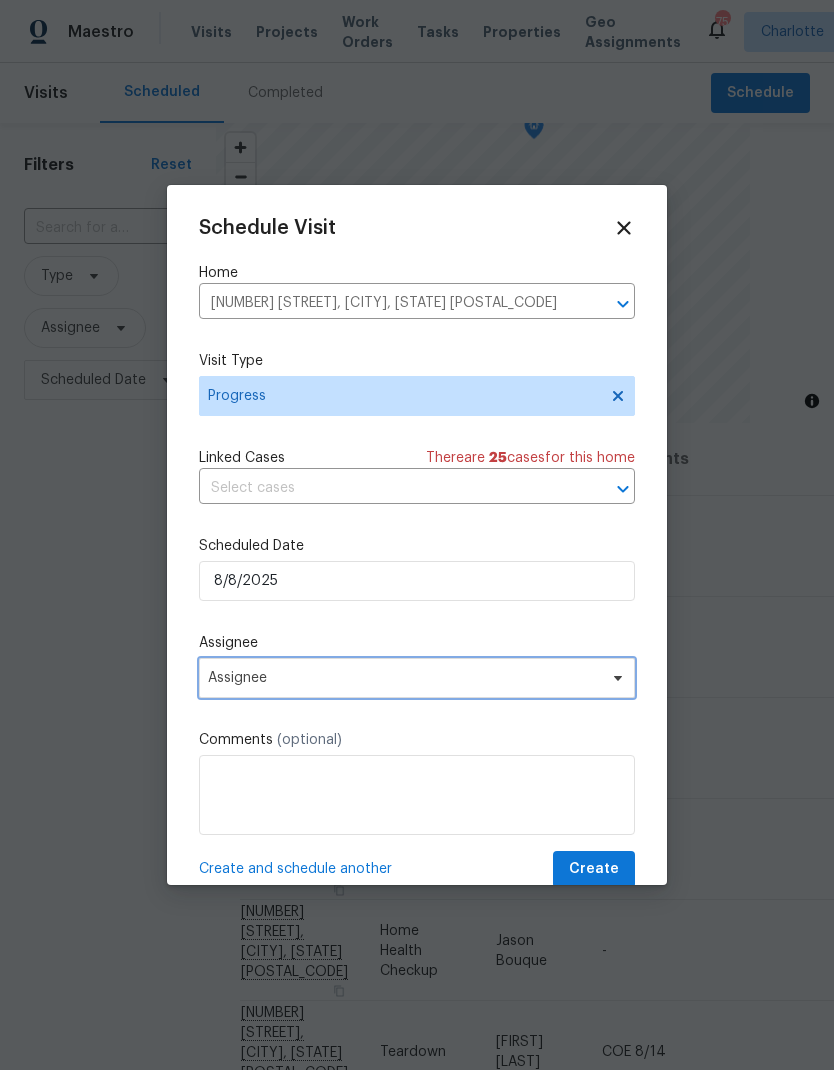 click on "Assignee" at bounding box center (404, 678) 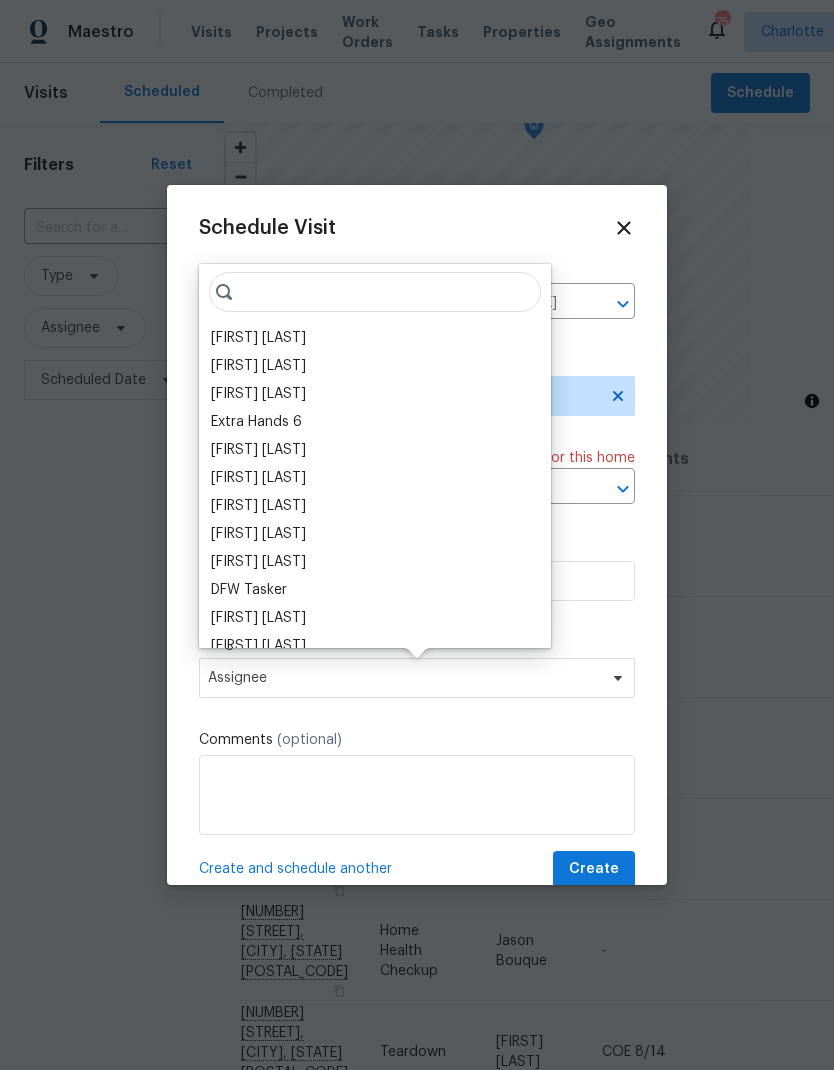 click on "[FIRST] [LAST]" at bounding box center [258, 338] 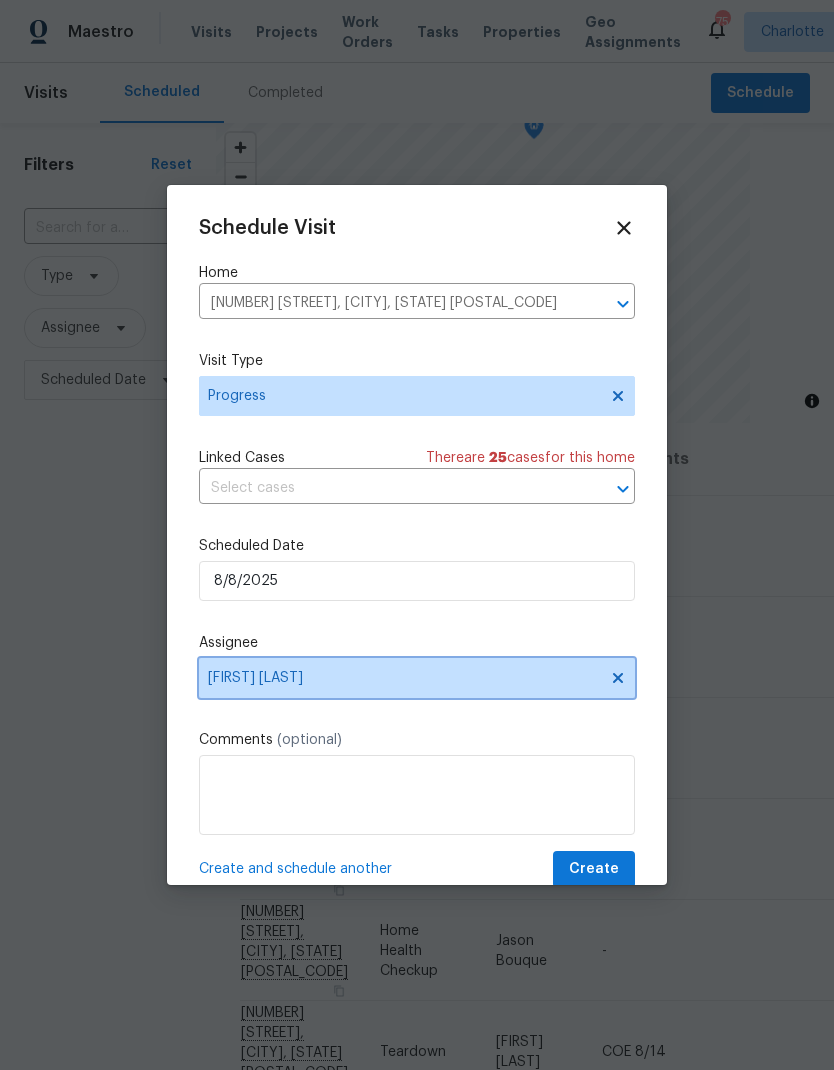 click 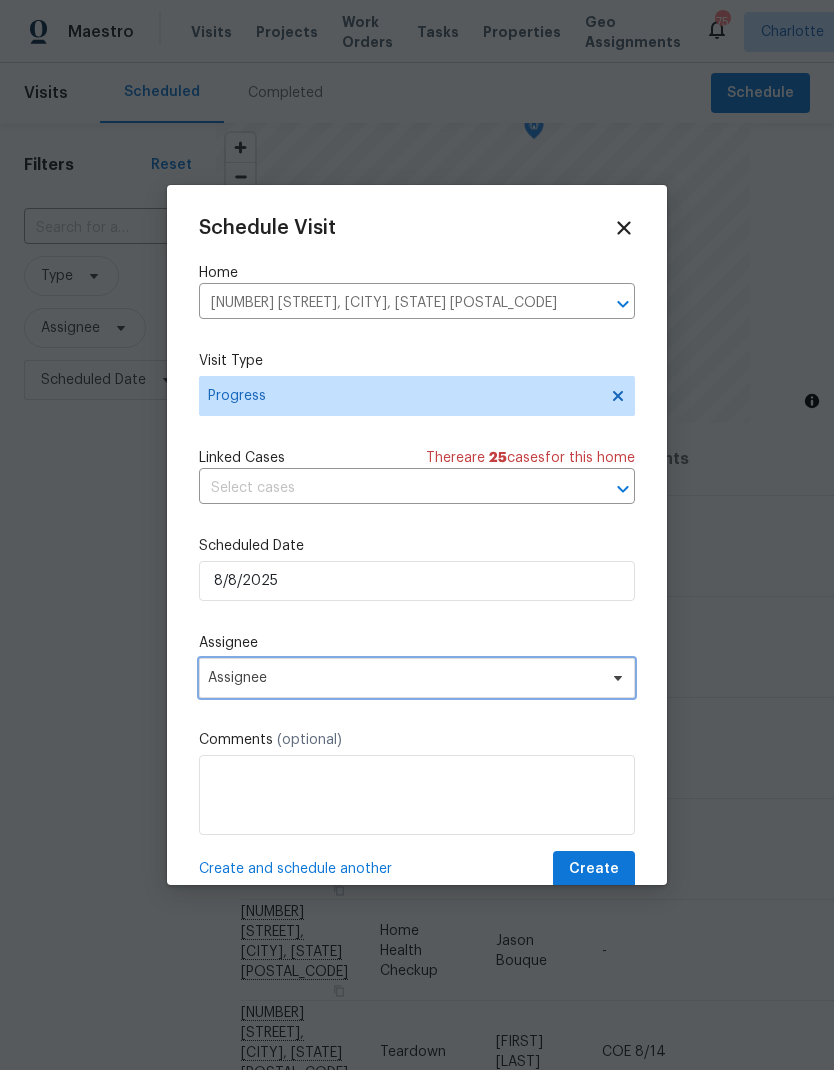 click on "Assignee" at bounding box center (404, 678) 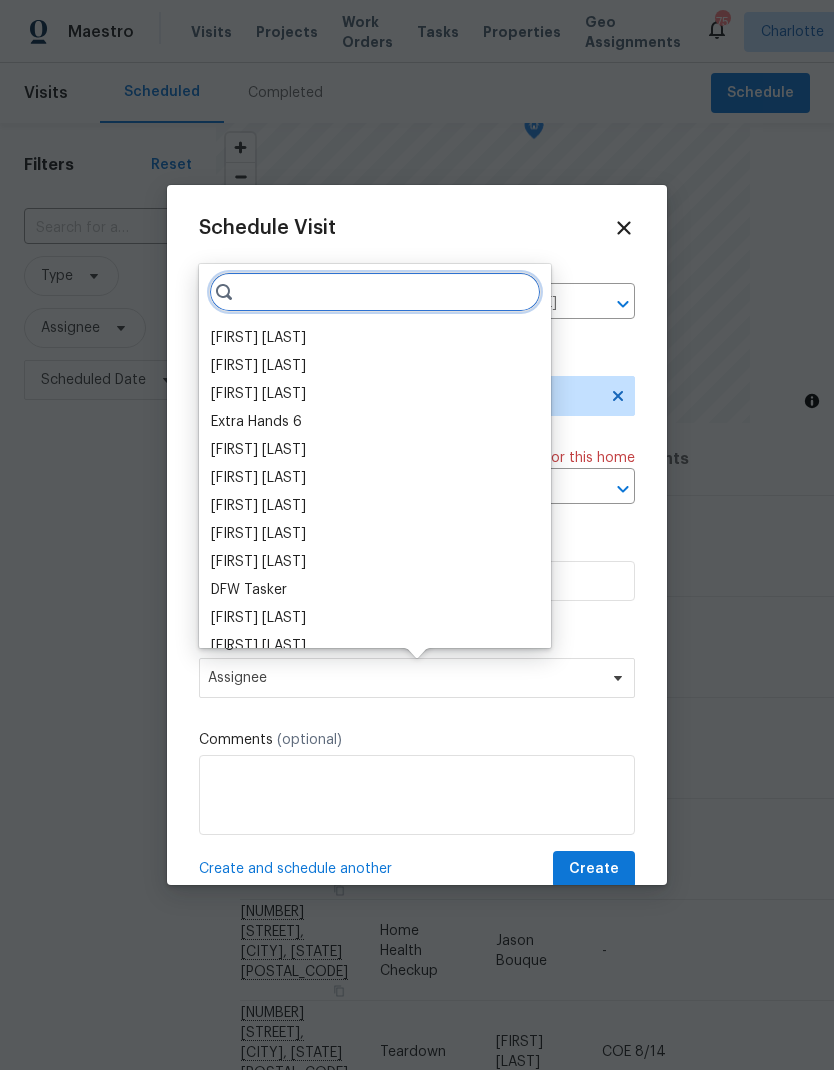 click at bounding box center (375, 292) 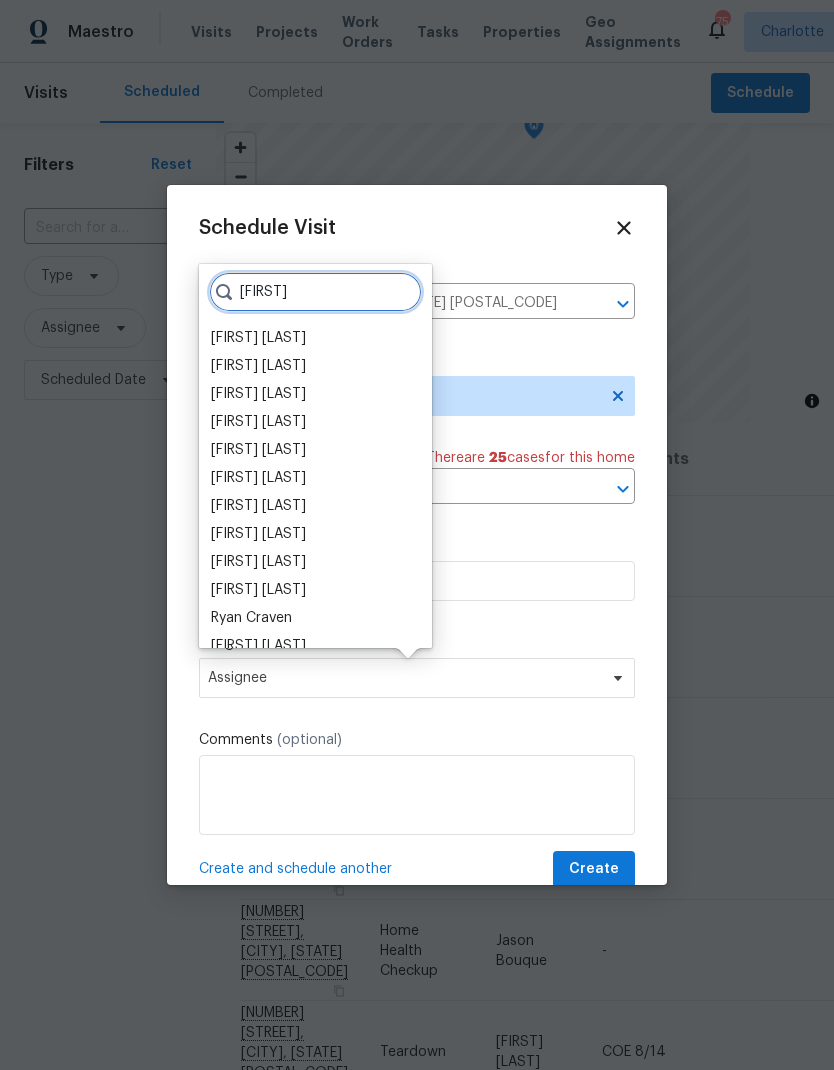 type on "[FIRST]" 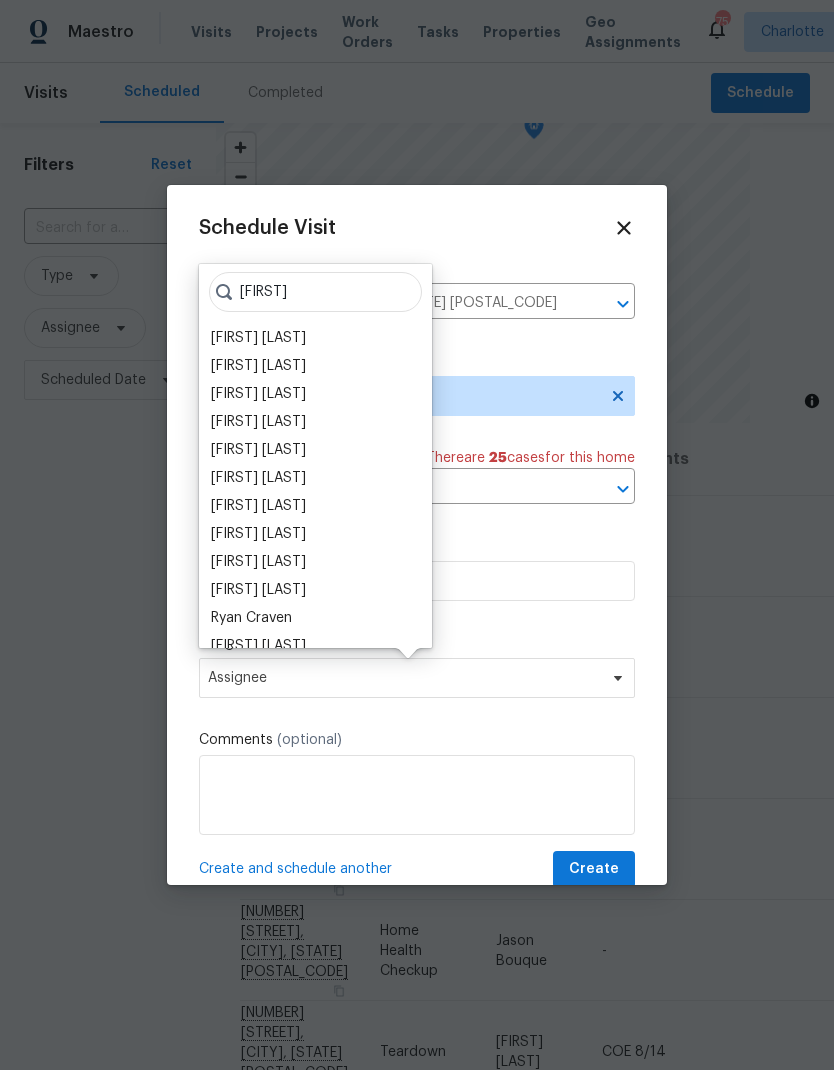 click on "[FIRST] [LAST]" at bounding box center [258, 394] 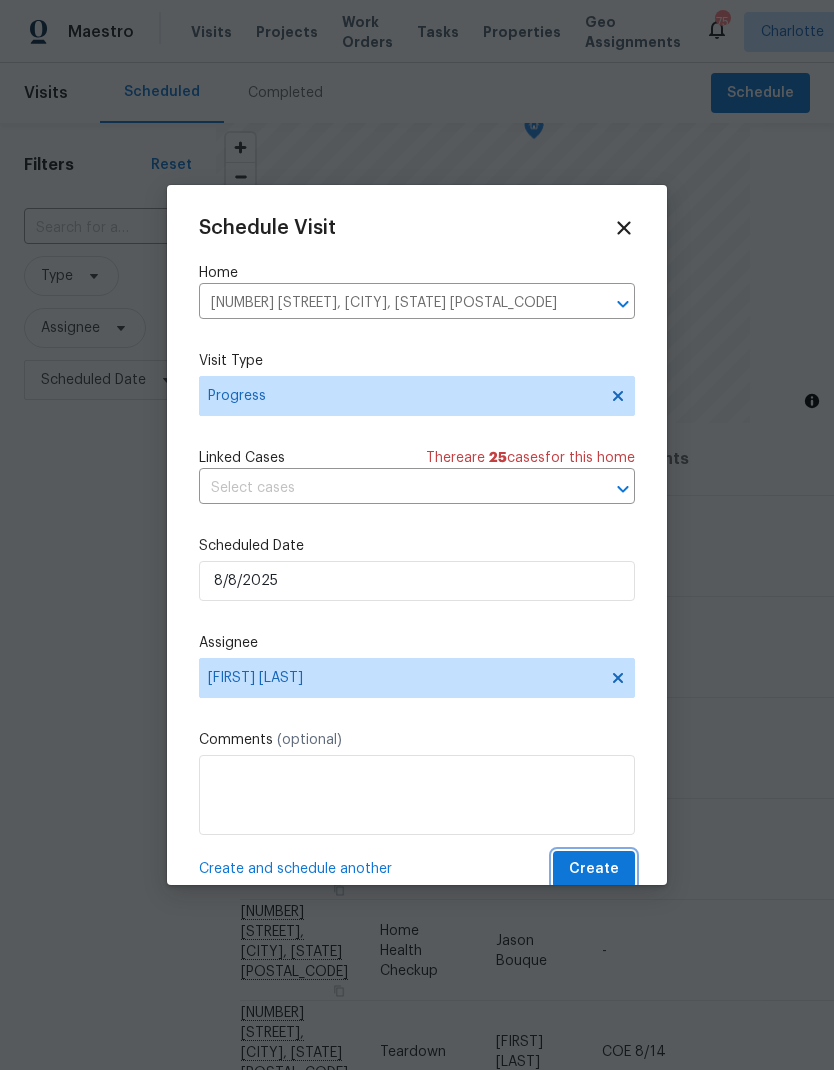 click on "Create" at bounding box center (594, 869) 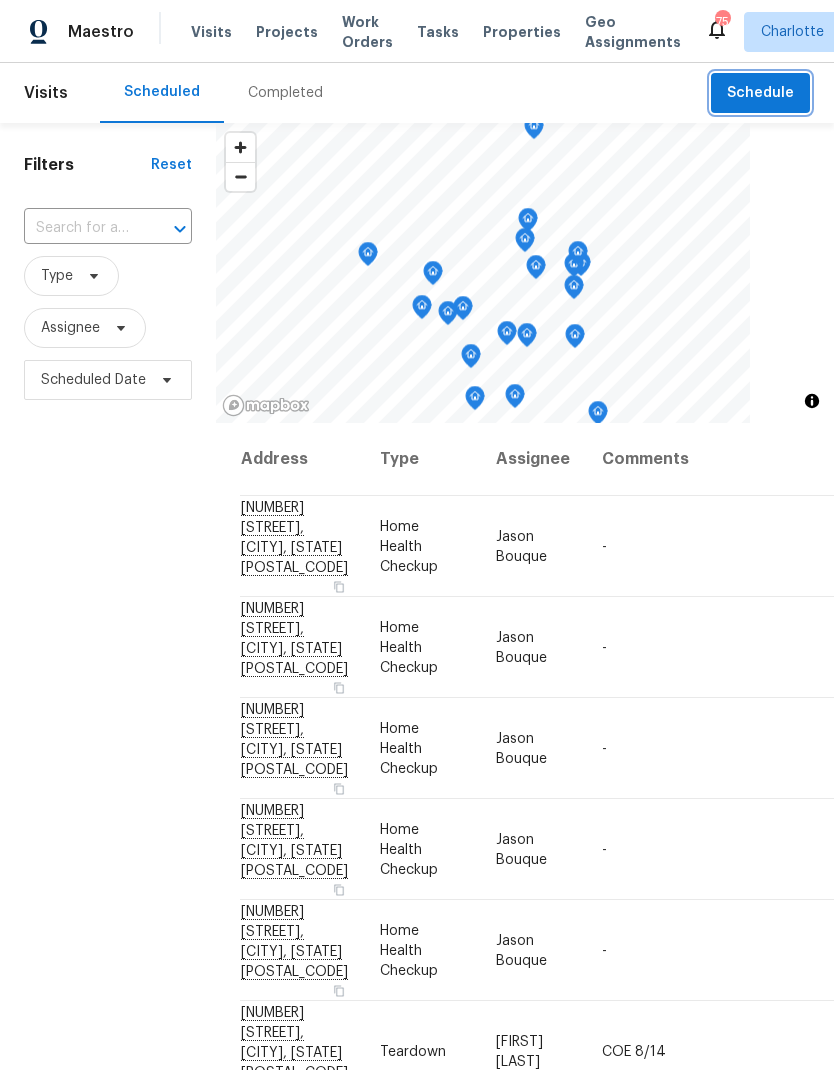 click on "Schedule" at bounding box center (760, 93) 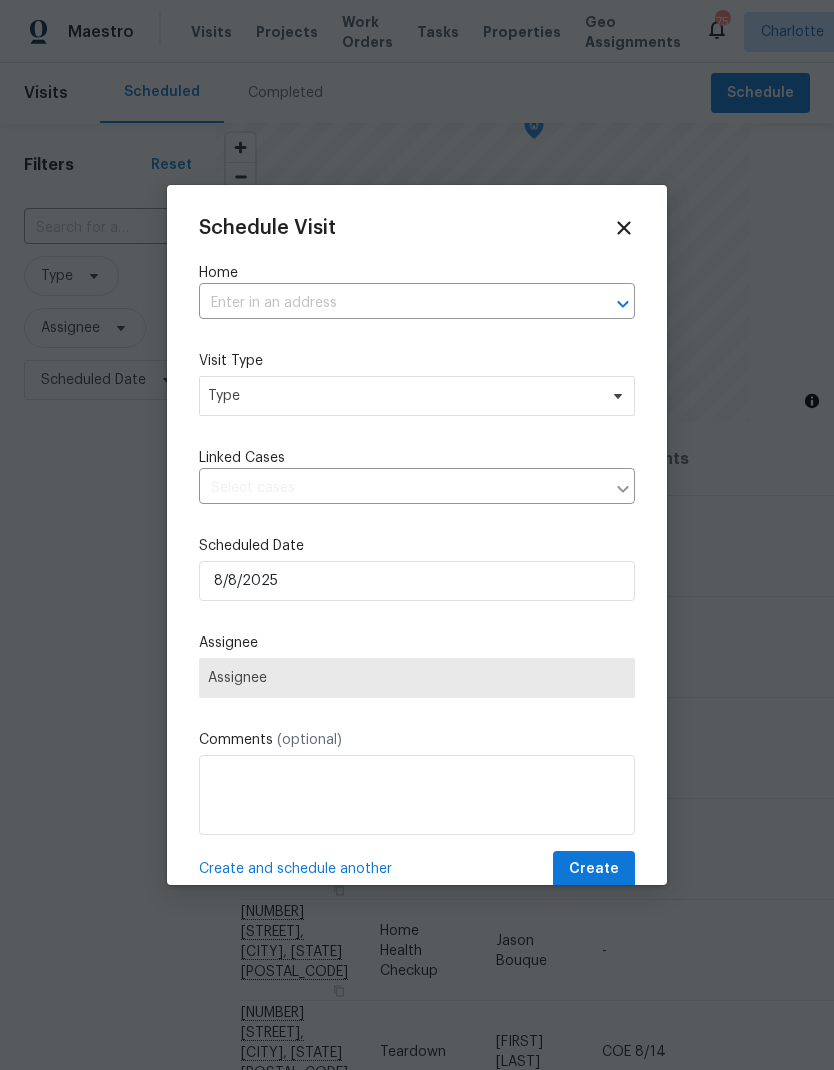 click 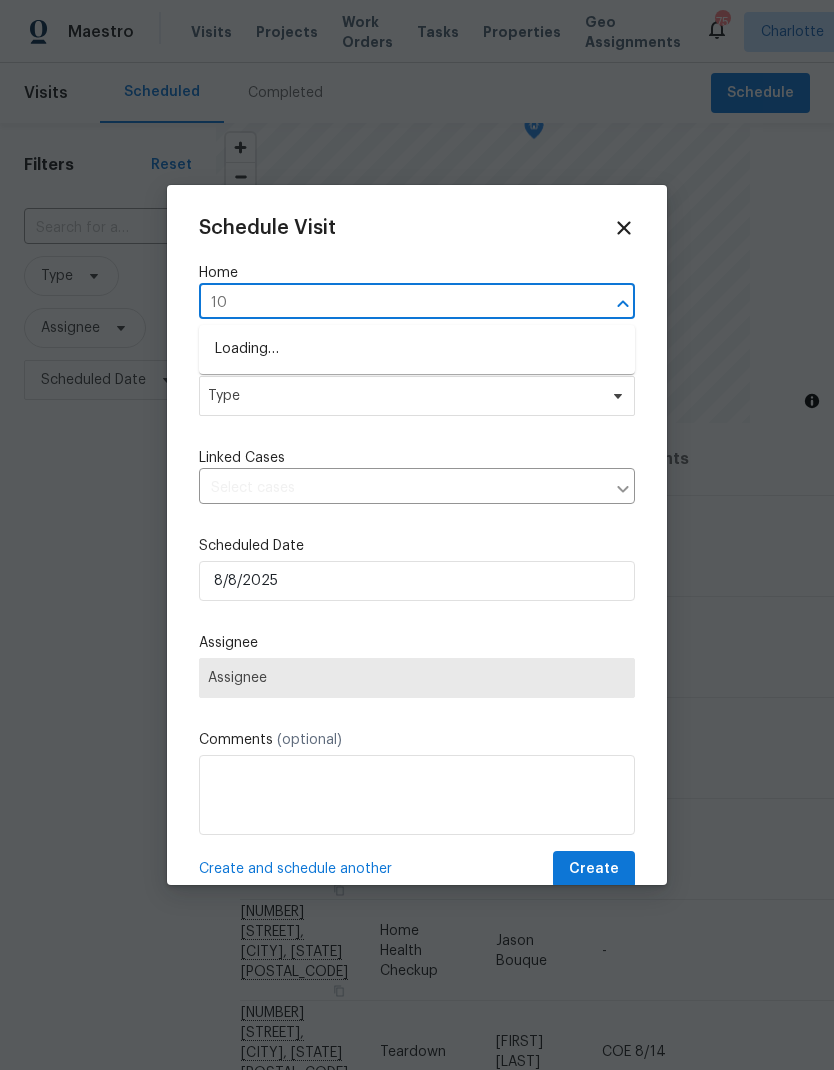 type on "1" 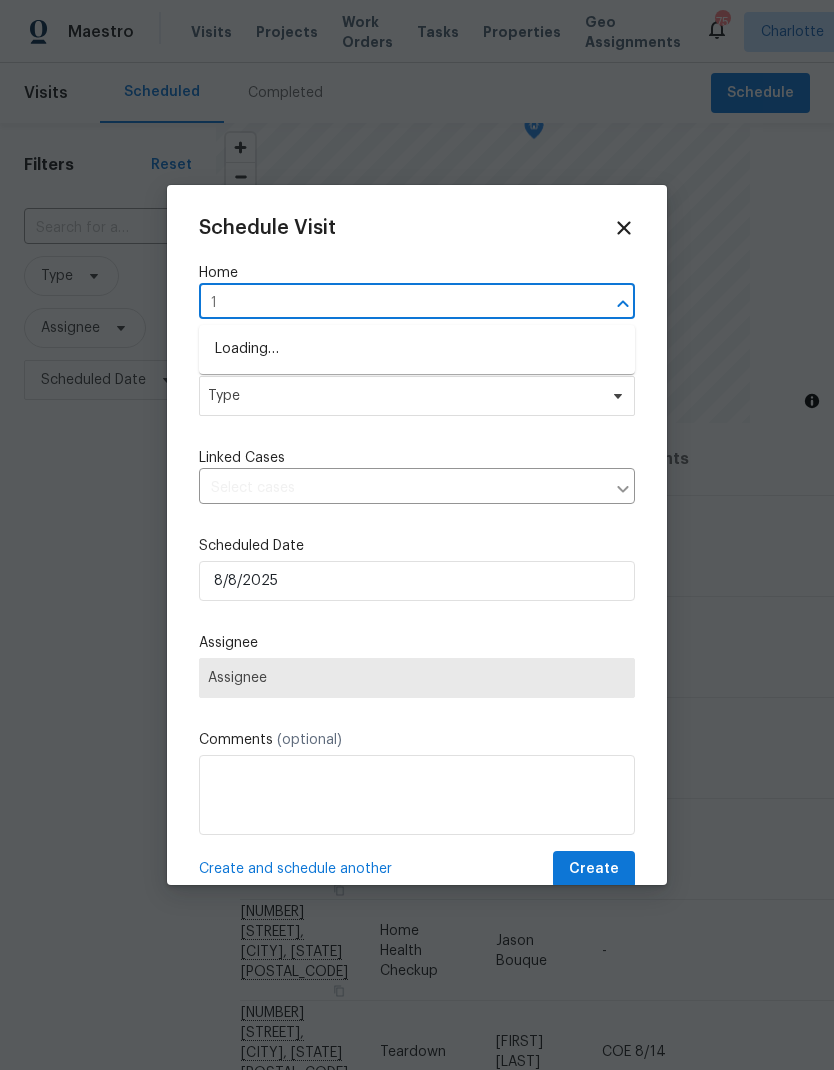 type 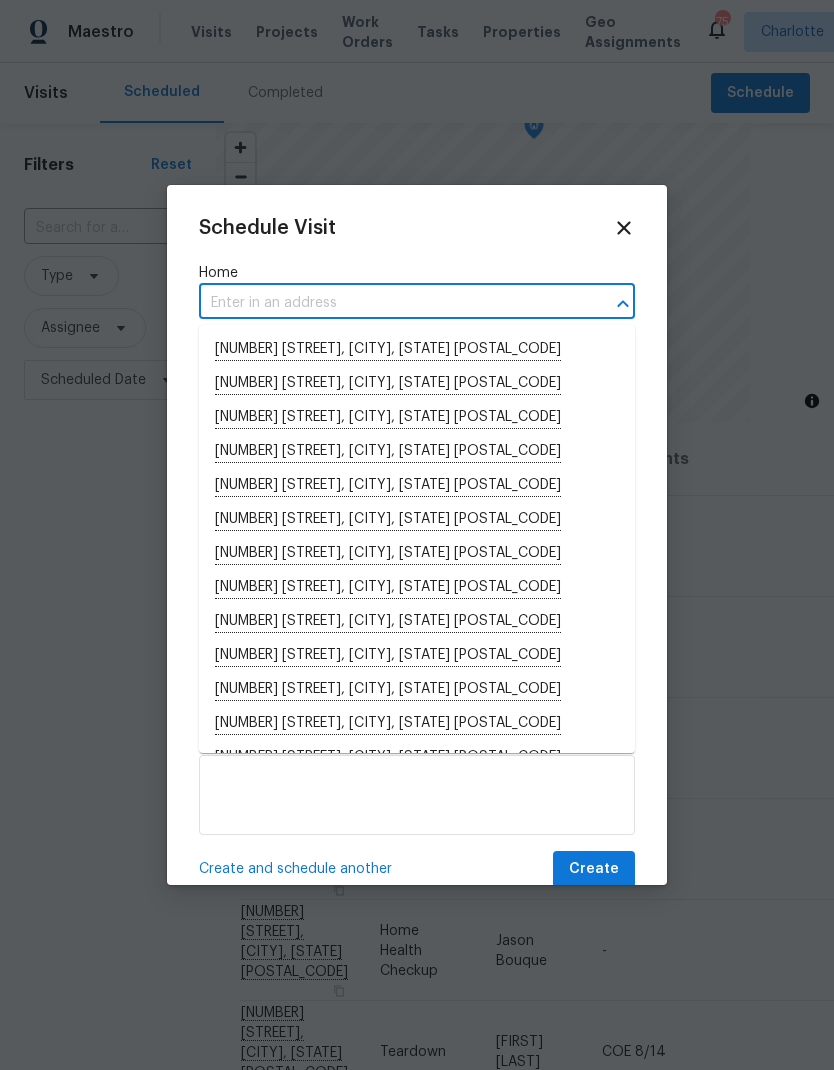 click 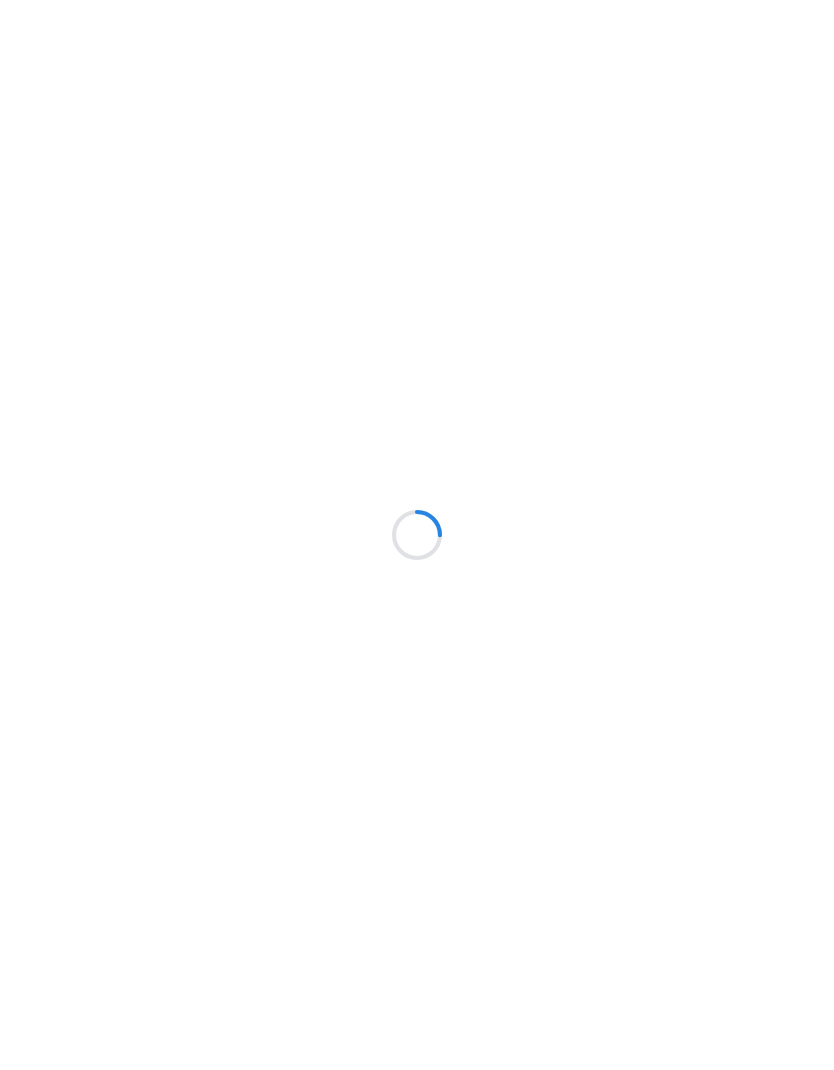 scroll, scrollTop: 0, scrollLeft: 0, axis: both 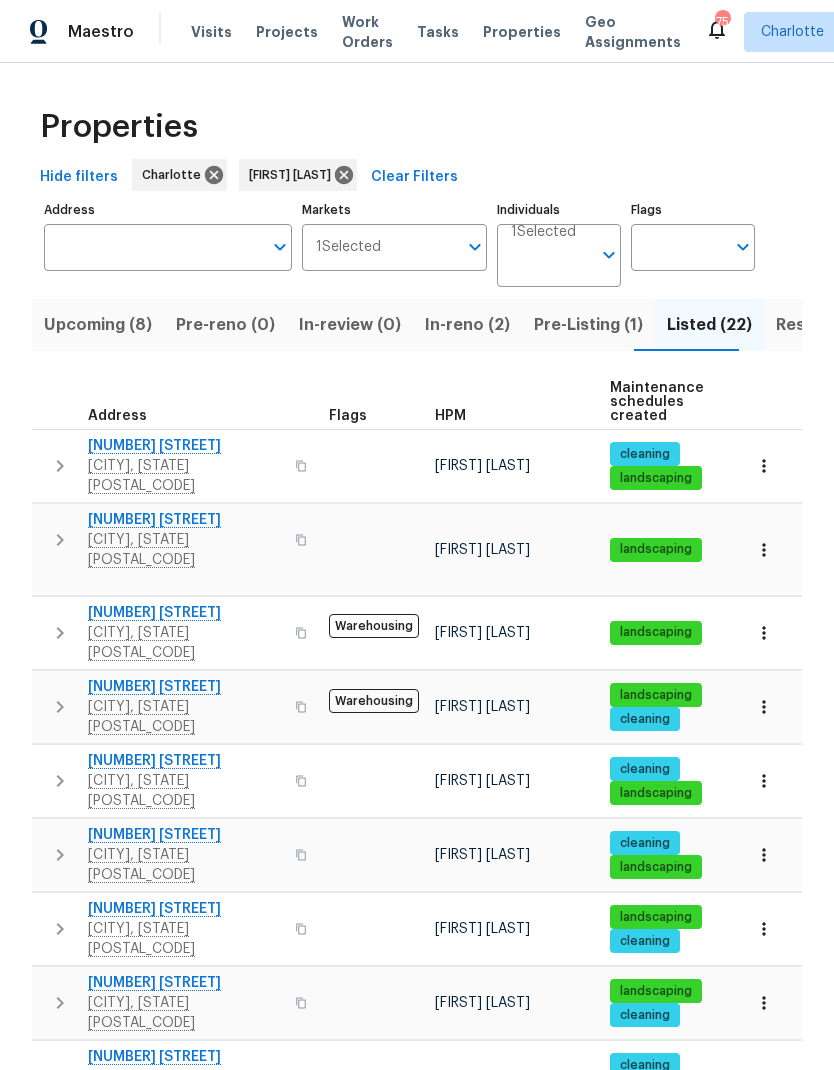 click on "Pre-Listing (1)" at bounding box center [588, 325] 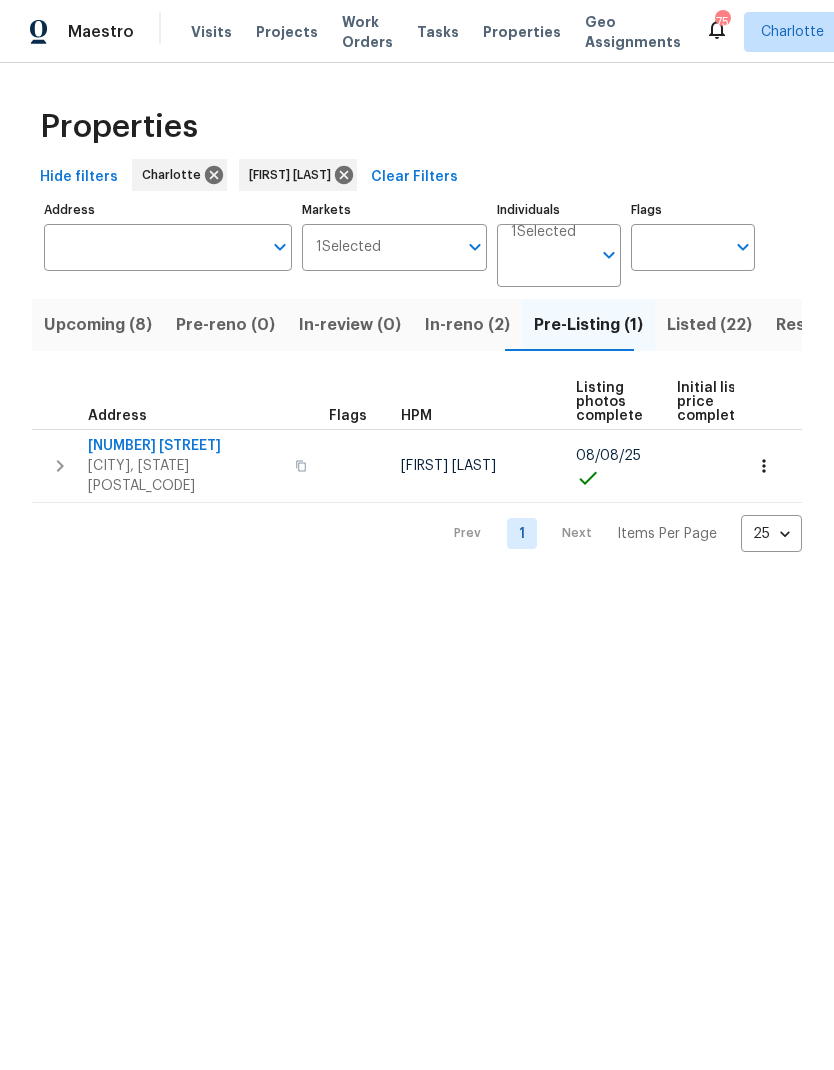click on "In-reno (2)" at bounding box center [467, 325] 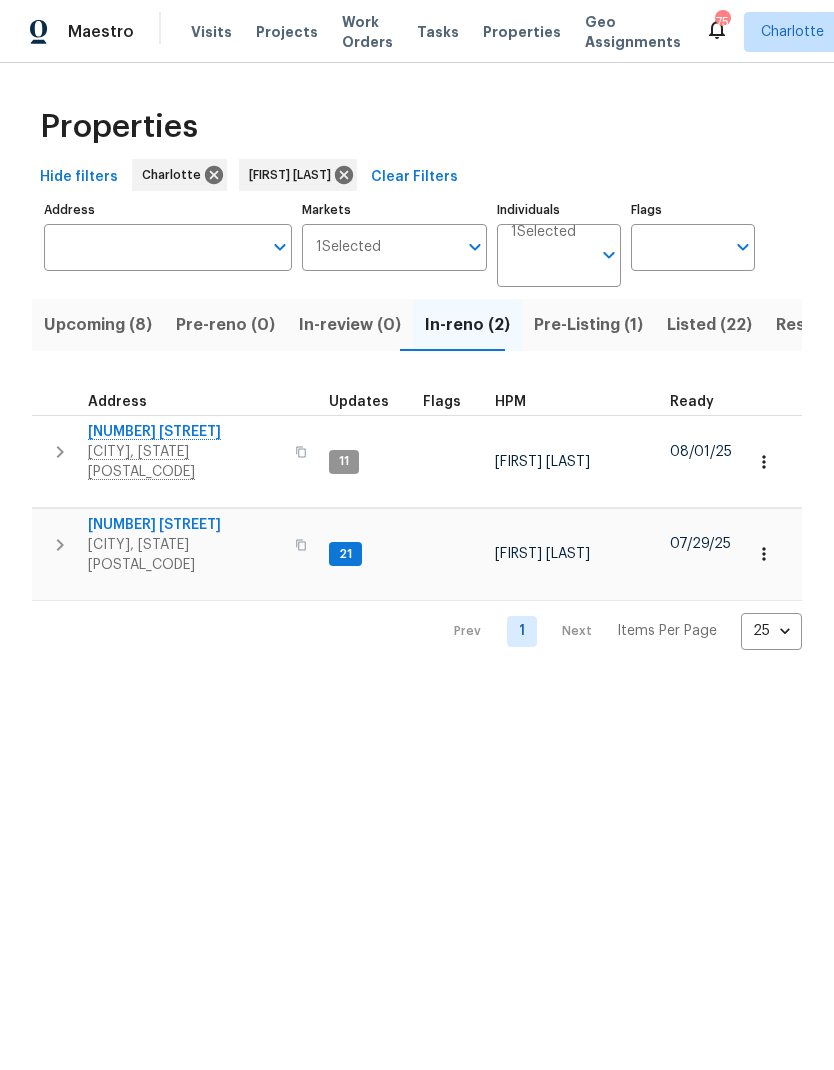 click on "Upcoming (8)" at bounding box center (98, 325) 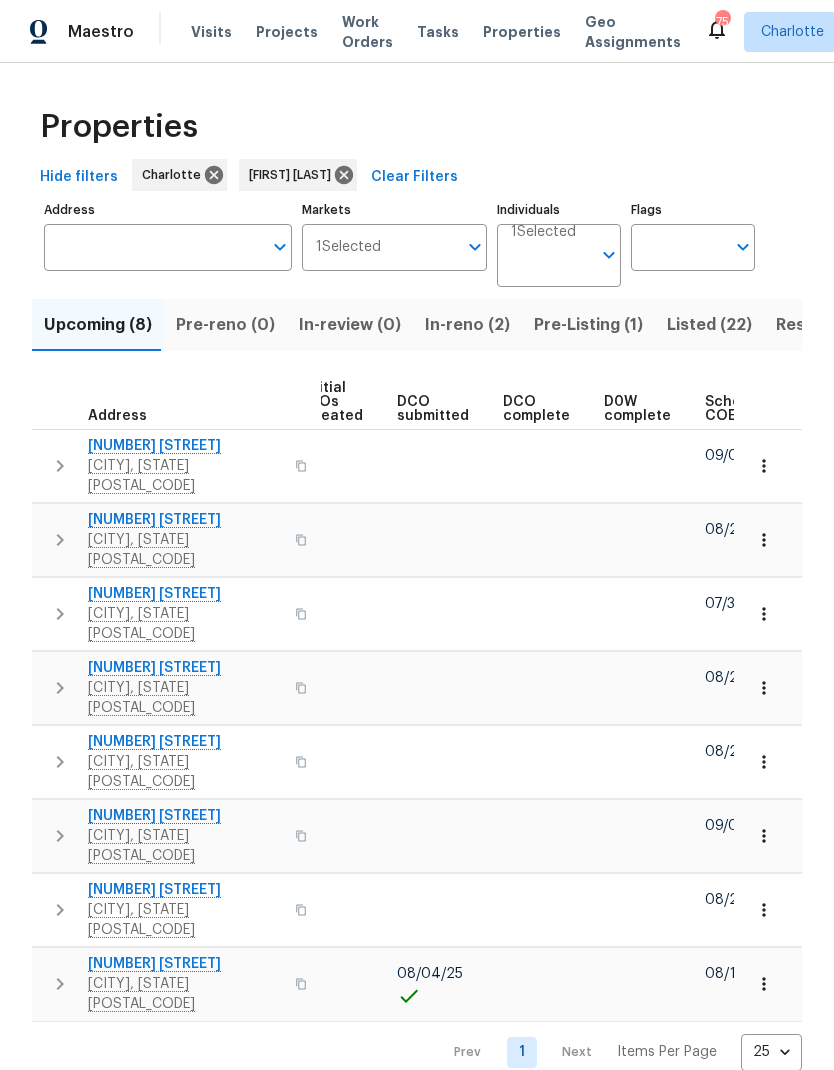scroll, scrollTop: 0, scrollLeft: 296, axis: horizontal 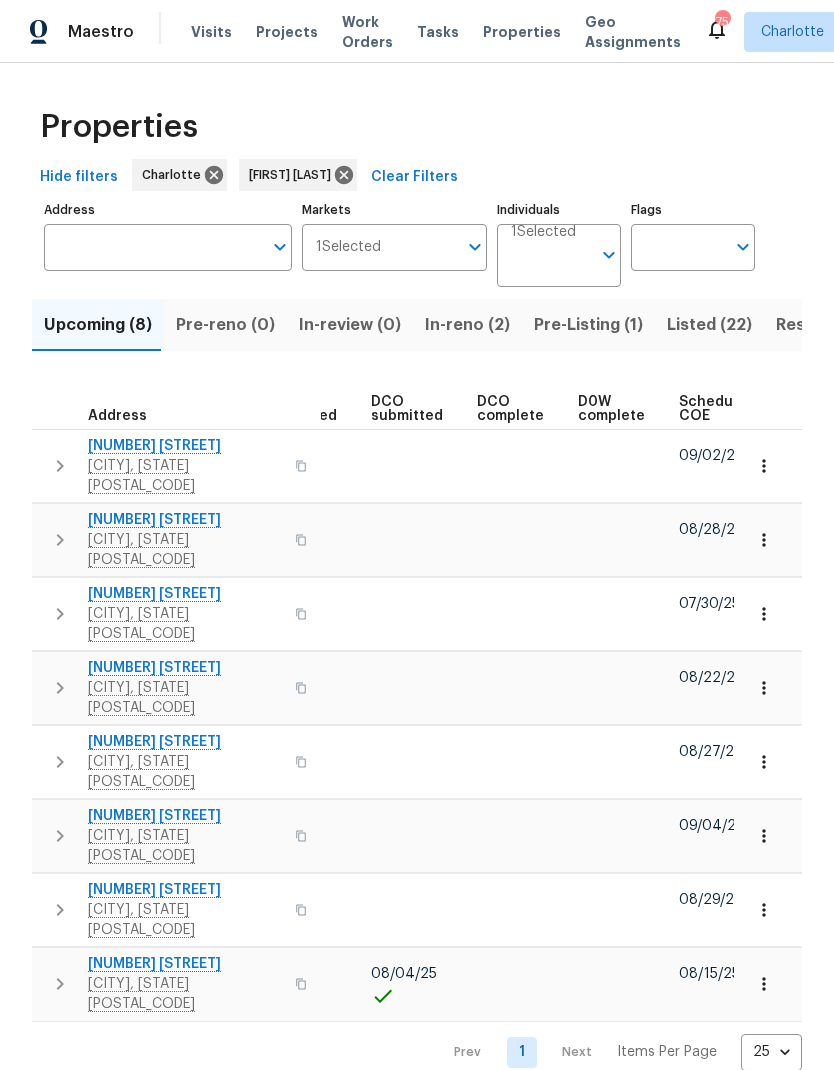 click on "Scheduled COE" at bounding box center (717, 409) 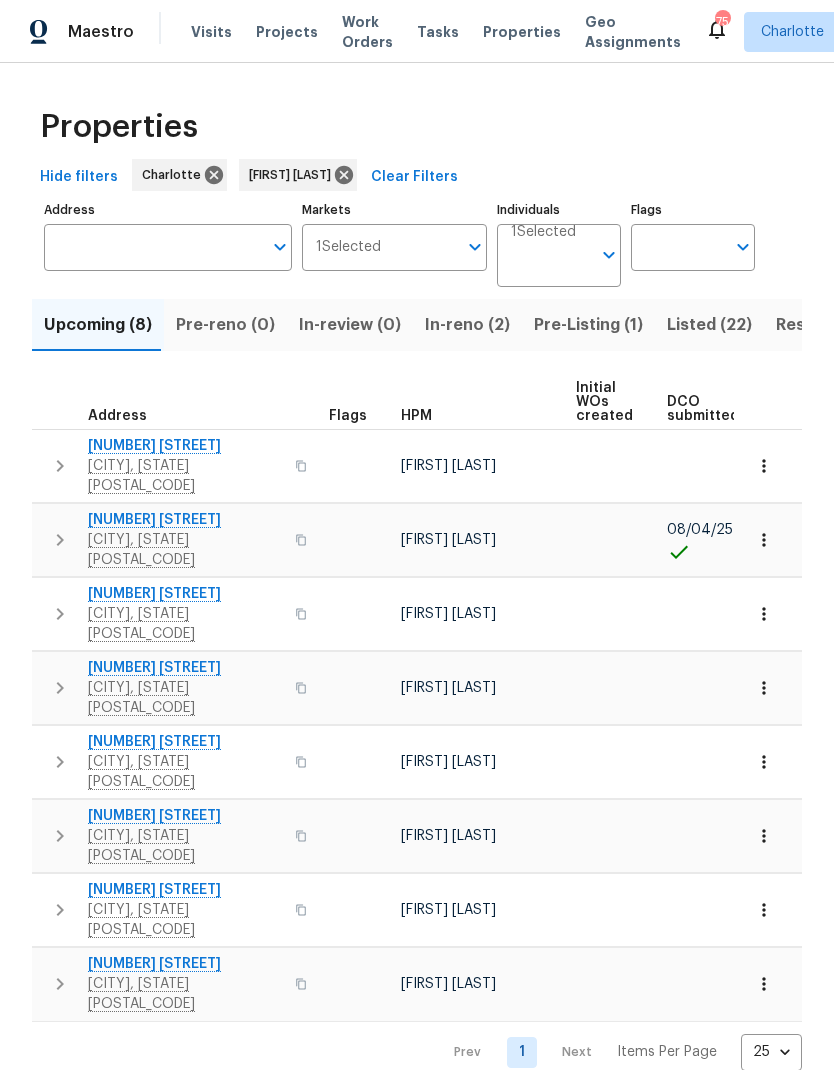 scroll, scrollTop: 0, scrollLeft: 0, axis: both 